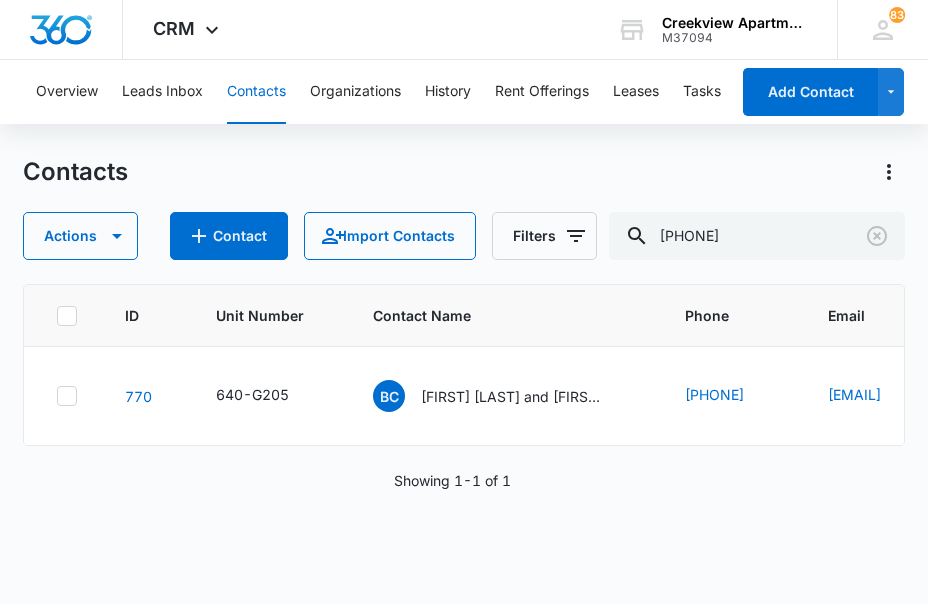 scroll, scrollTop: 0, scrollLeft: 0, axis: both 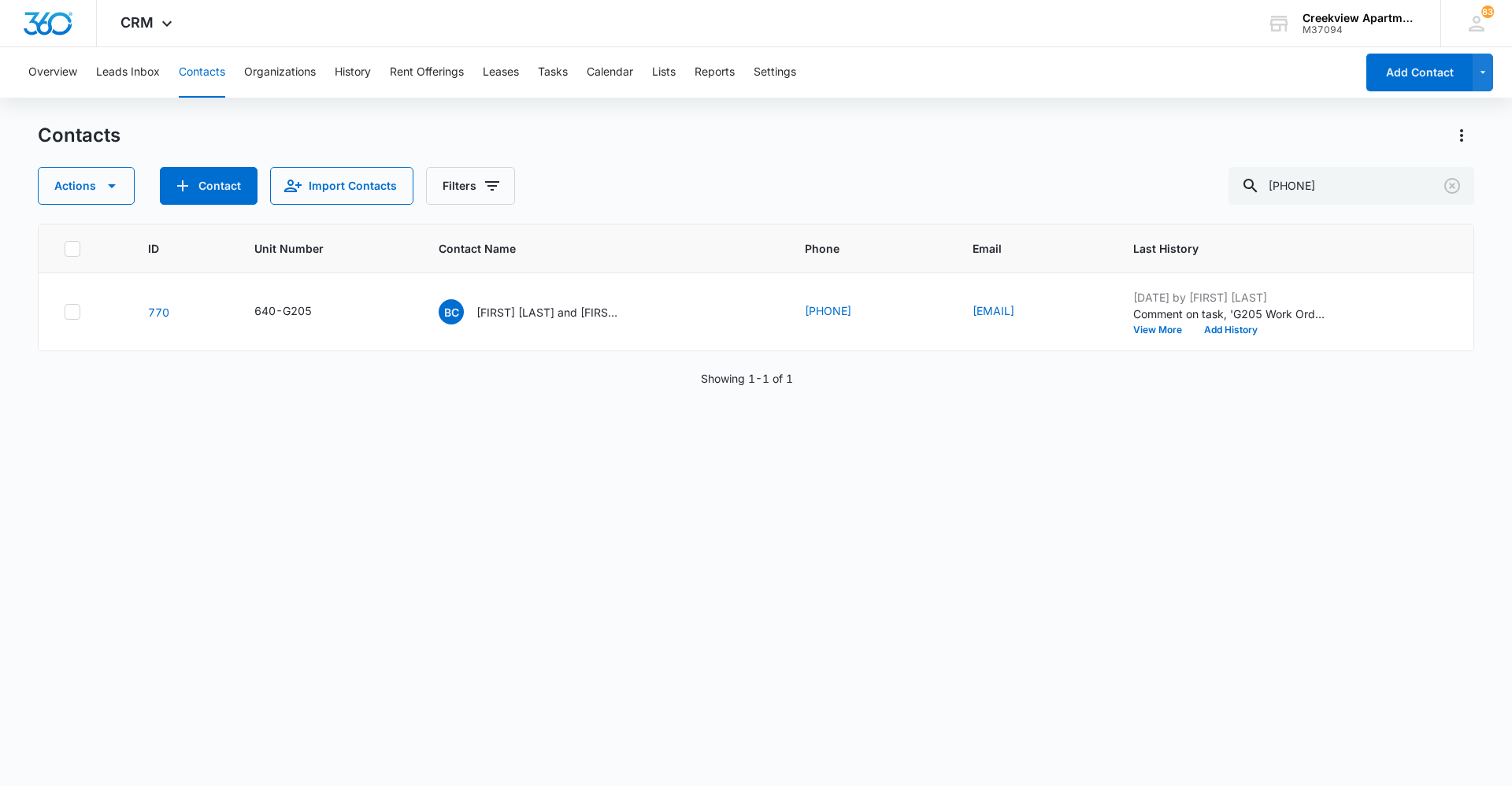click on "Overview Leads Inbox Contacts Organizations History Rent Offerings Leases Tasks Calendar Lists Reports Settings" at bounding box center [687, 72] 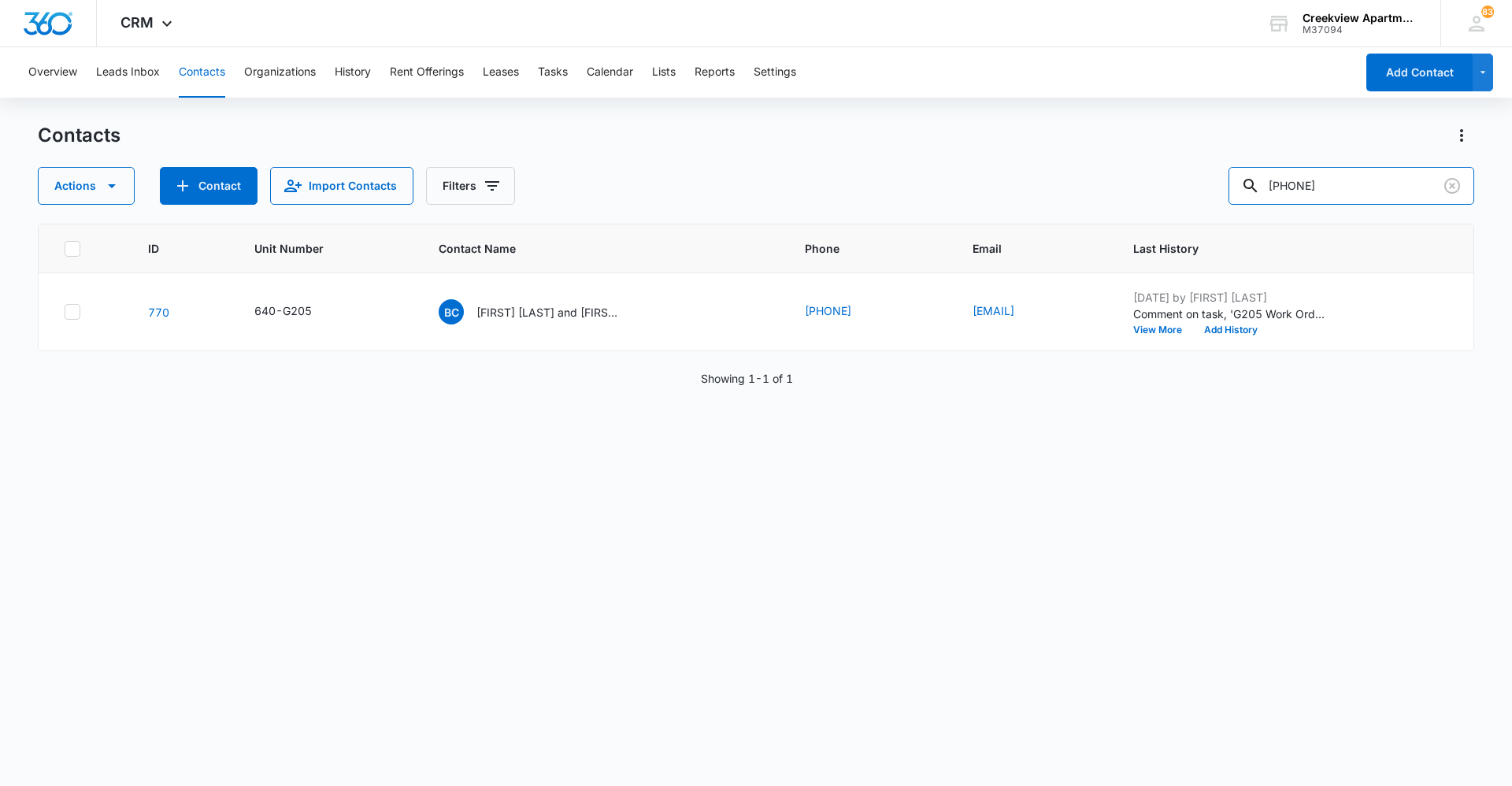 drag, startPoint x: 1306, startPoint y: 185, endPoint x: 1164, endPoint y: 175, distance: 142.35168 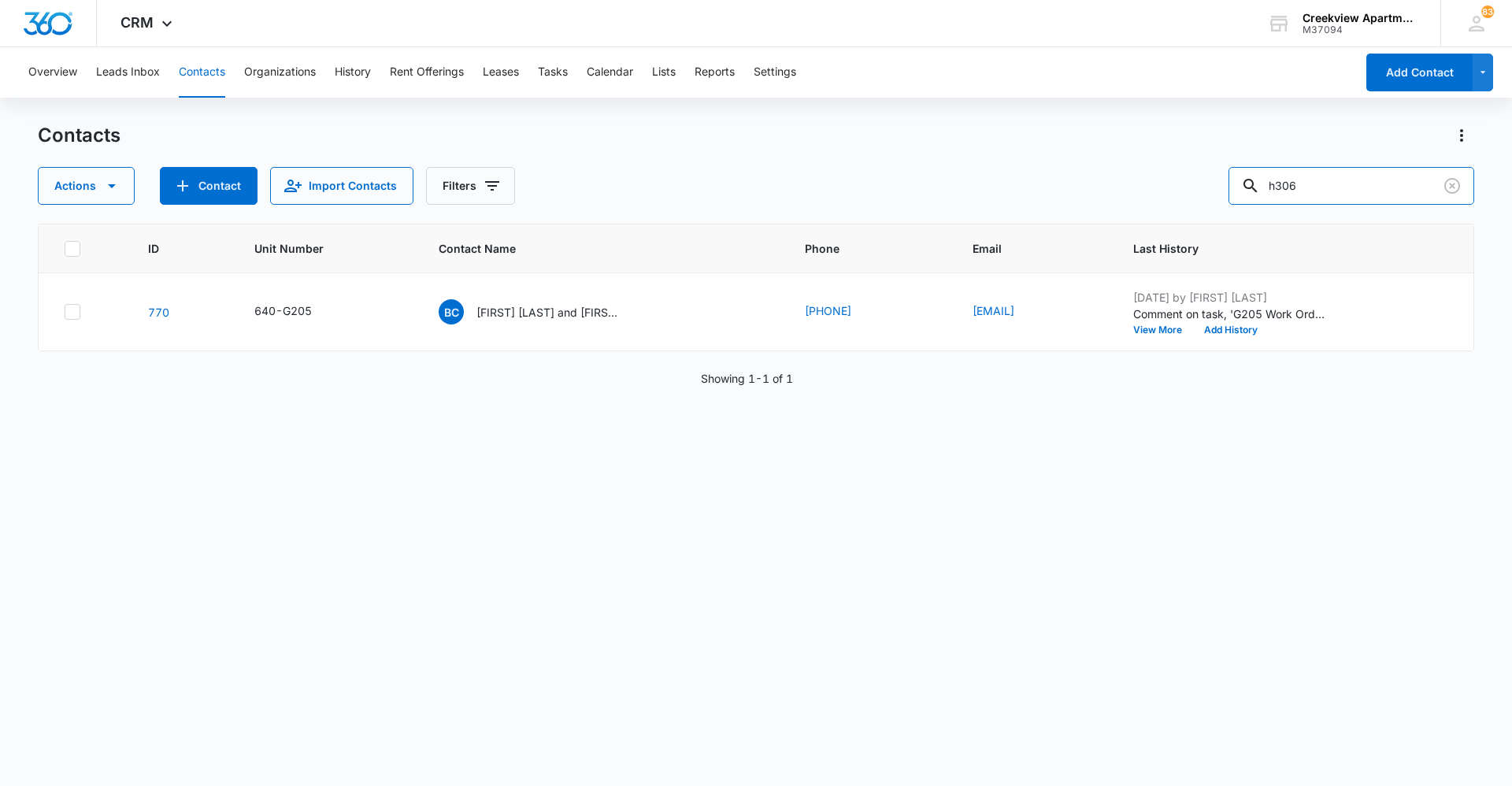 type on "h306" 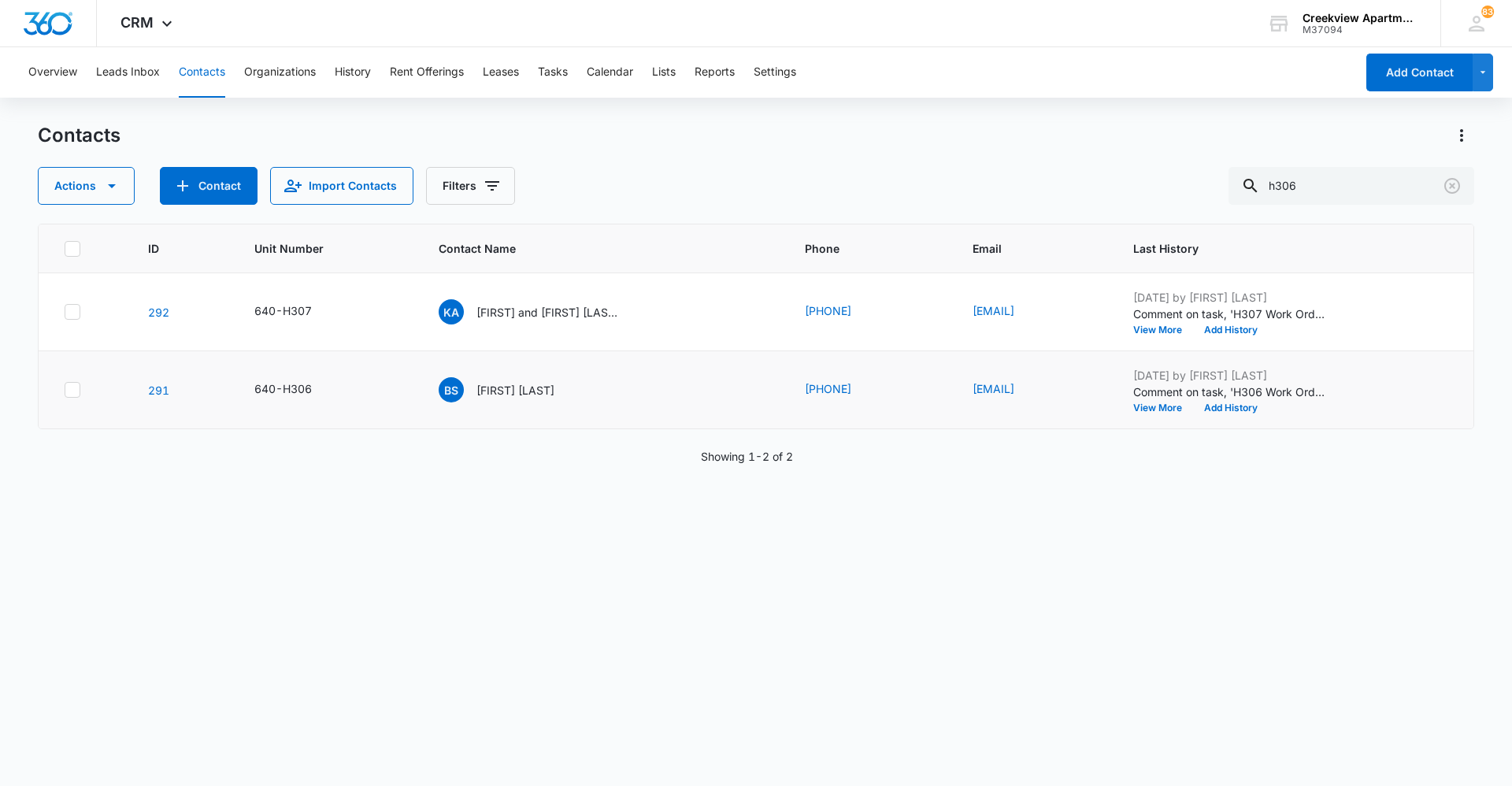 drag, startPoint x: 460, startPoint y: 316, endPoint x: 488, endPoint y: 413, distance: 100.96039 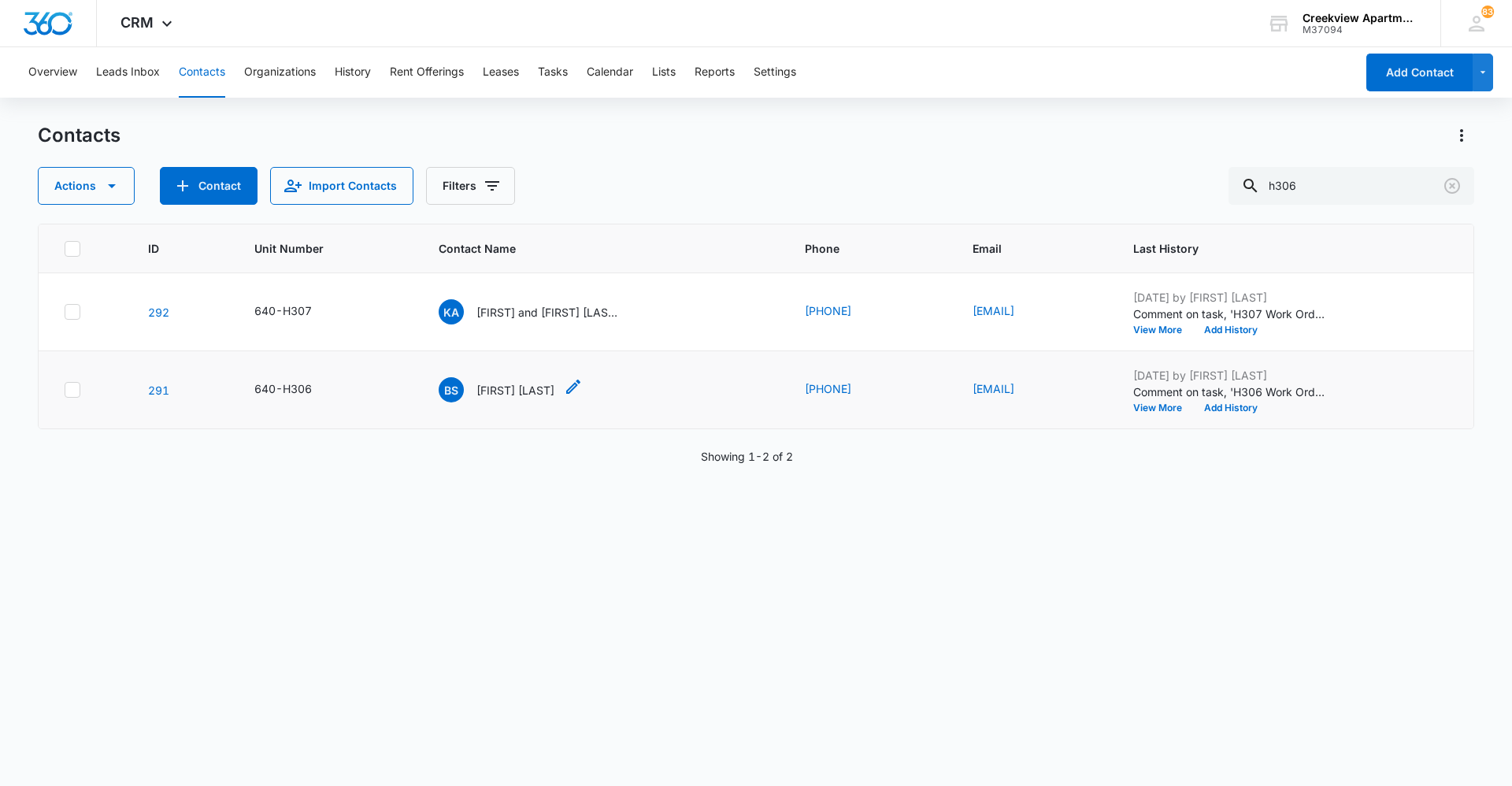 drag, startPoint x: 488, startPoint y: 413, endPoint x: 473, endPoint y: 387, distance: 30.016662 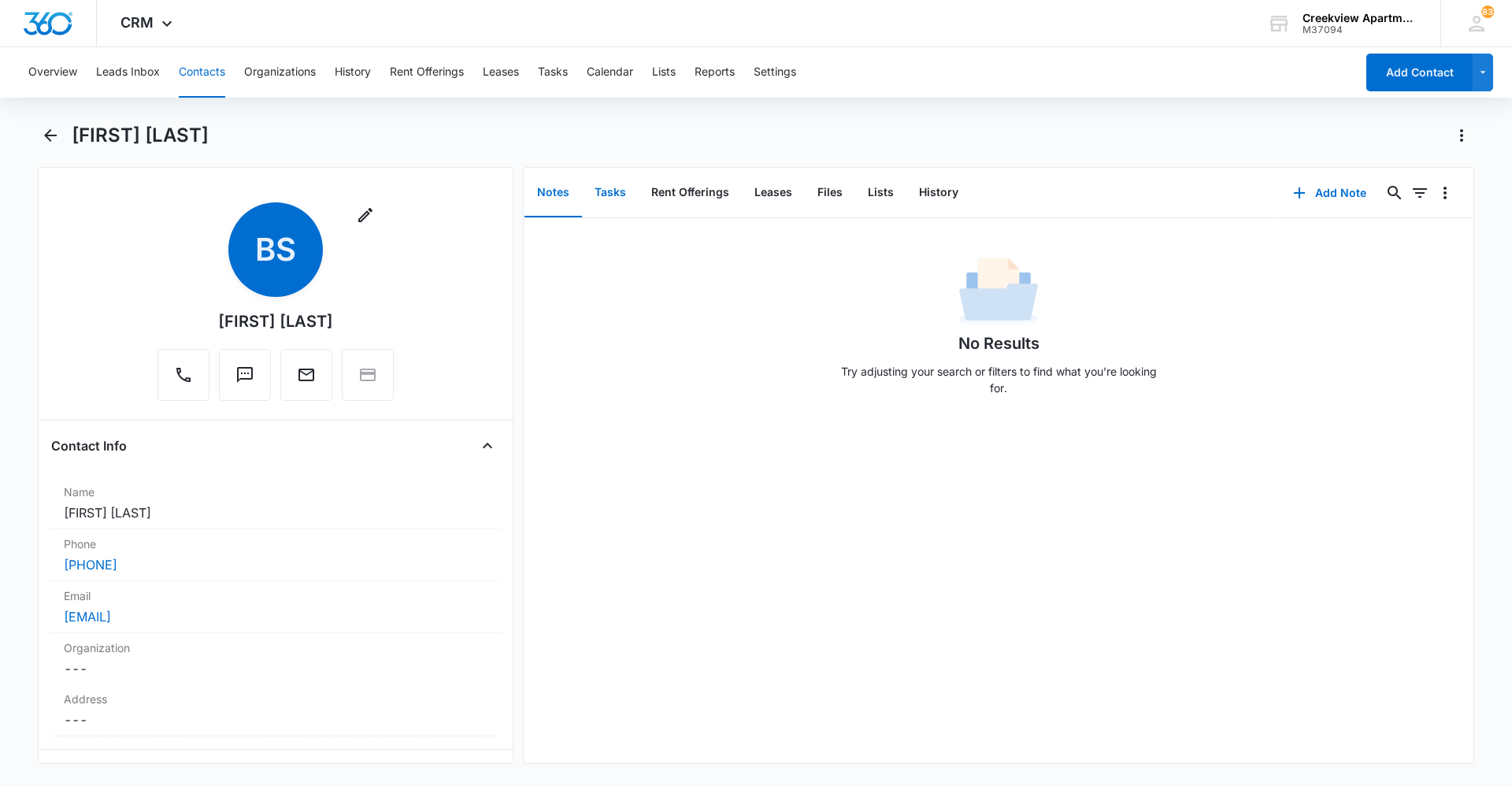 click on "Tasks" at bounding box center [610, 193] 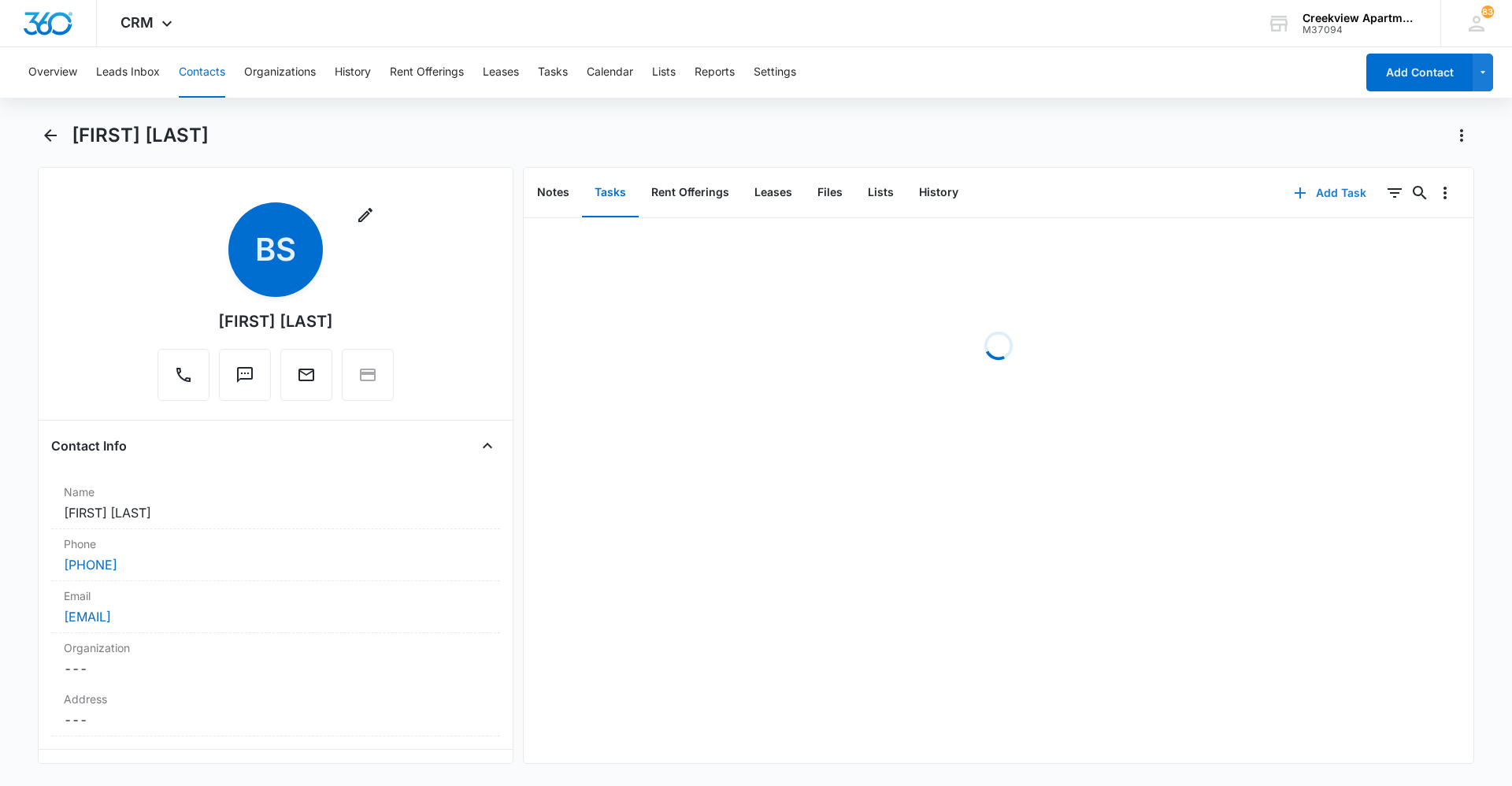 click on "Add Task" at bounding box center (1330, 193) 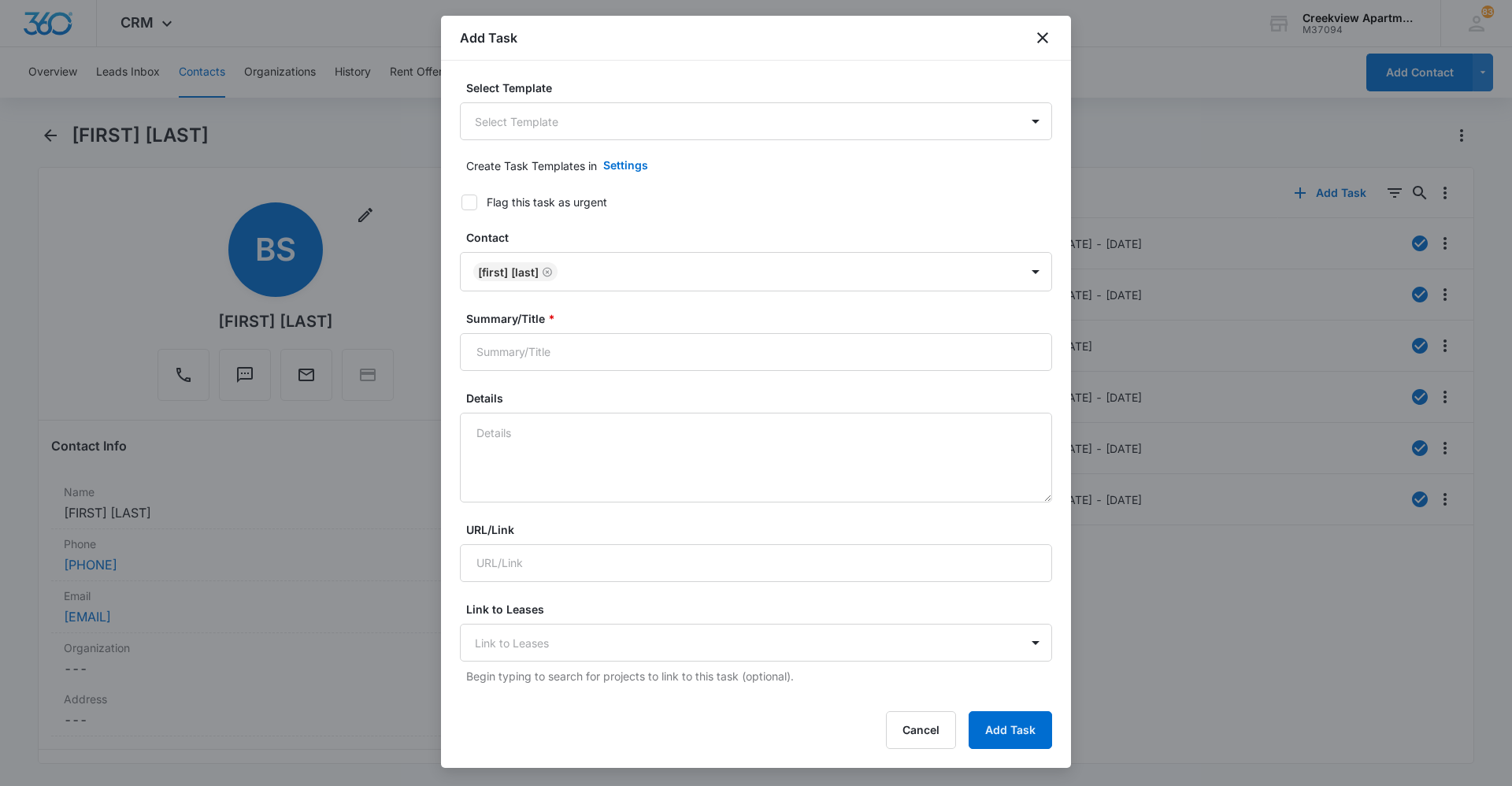 click on "Select Template Select Template Create Task Templates in  Settings Flag this task as urgent Contact [FIRST] [LAST]  Summary/Title * Details URL/Link Link to Leases Link to Leases Begin typing to search for projects to link to this task (optional). Link to Rent Offerings Link to Rent Offerings Begin typing to search for deals to link to this task (optional). Assign a specific color to this task for the Calendar view Color Tag Current Color: Attachments Click or drag files to this area to upload Max upload size: 30.0  MB; Must be a file with the extension: .txt, .csv, .png, .jpg, .jpeg, .pdf, .svg.   Assigned to * Assigned to Time span * [DATE] [DATE] This is an all day event Repeat every Frequency Day Repeating Ends On Day of the Week Day of the Week Repeat by   Day of the month   Day of the week Keep Task Private (no other team member will be able to see this task) Remind me 1 Days Before Task Starts" at bounding box center [756, 768] 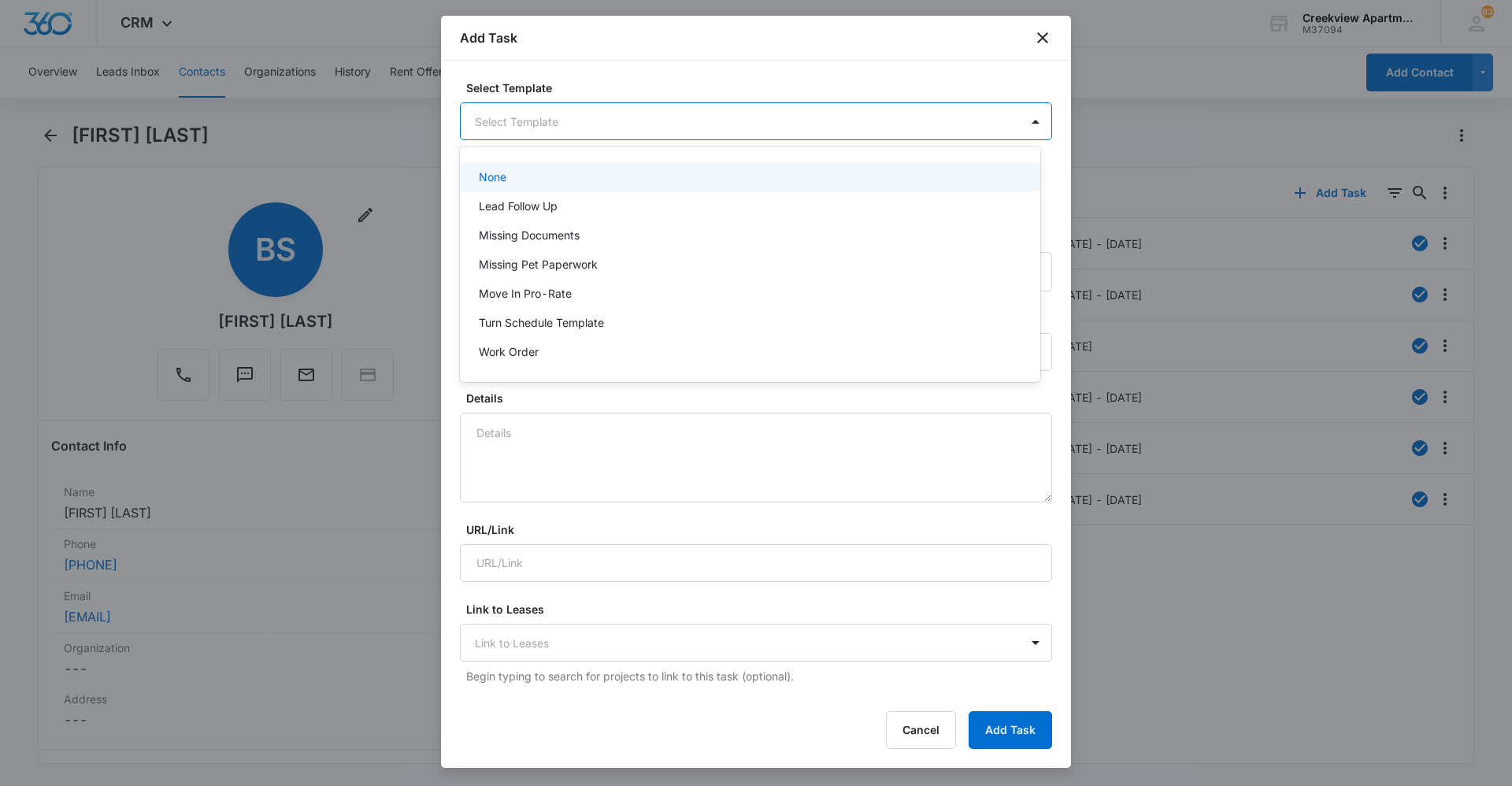 click on "CRM Apps Reputation Websites Forms CRM Email Social Content Ads Intelligence Files Brand Settings Creekview Apartments M37094 Your Accounts View All 83 KM [FIRST] [LAST] [EMAIL] My Profile 83 Notifications Support Logout Terms & Conditions   •   Privacy Policy Overview Leads Inbox Contacts Organizations History Rent Offerings Leases Tasks Calendar Lists Reports Settings Add Contact [FIRST] [LAST]  Remove BS [FIRST] [LAST]  Contact Info Name Cancel Save Changes [FIRST] [LAST]  Phone Cancel Save Changes [PHONE] Email Cancel Save Changes [EMAIL] Organization Cancel Save Changes --- Address Cancel Save Changes --- Details Source Cancel Save Changes Default Contact Type Cancel Save Changes Current Resident Contact Status Cancel Save Changes Current Resident Assigned To Cancel Save Changes --- Tags Cancel Save Changes --- Next Contact Date Cancel Save Changes --- Color Tag Current Color: Cancel Save Changes Payments ID ID 291 Created Notes Cancel" at bounding box center [756, 393] 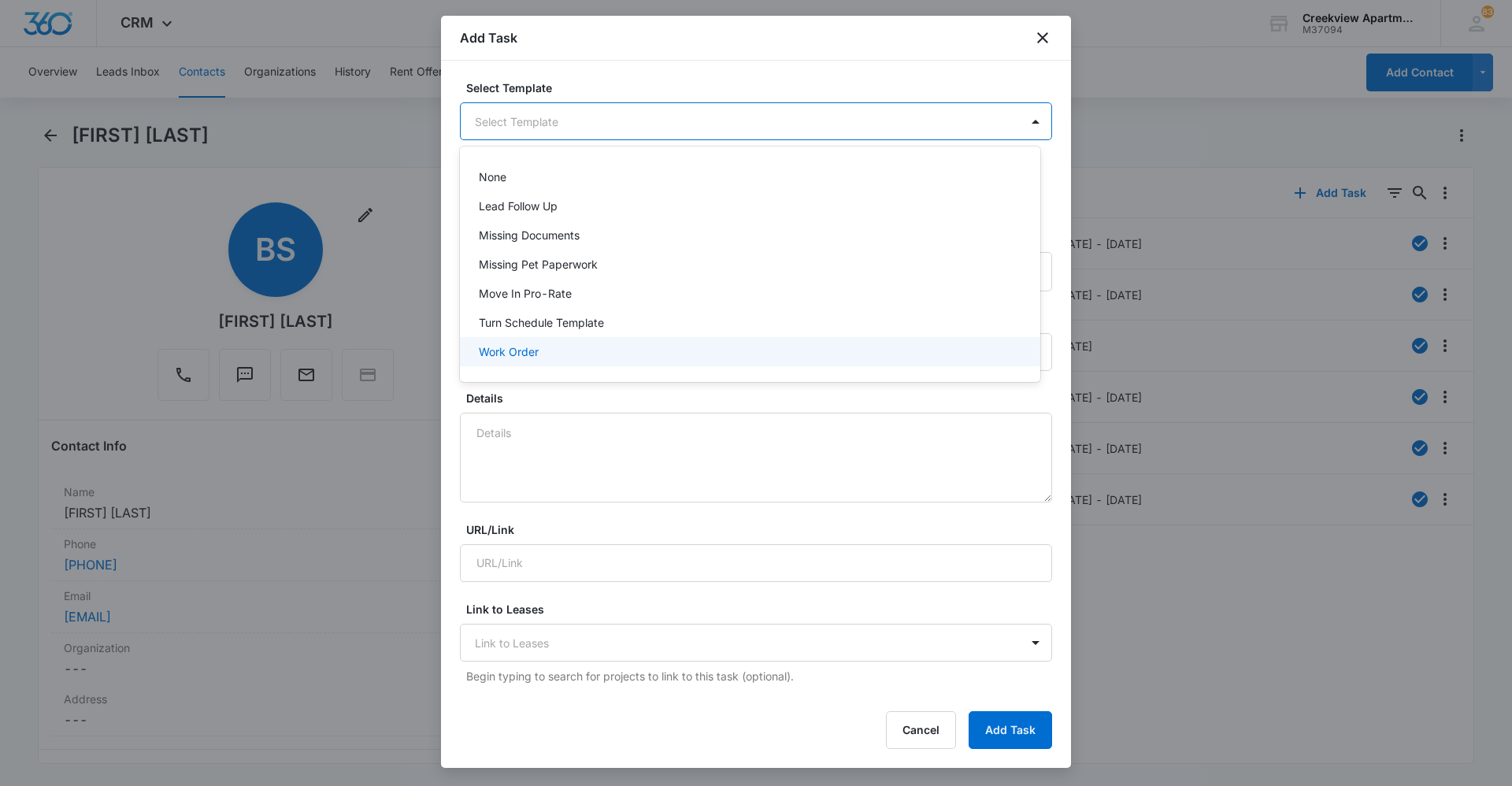 click on "Work Order" at bounding box center [748, 351] 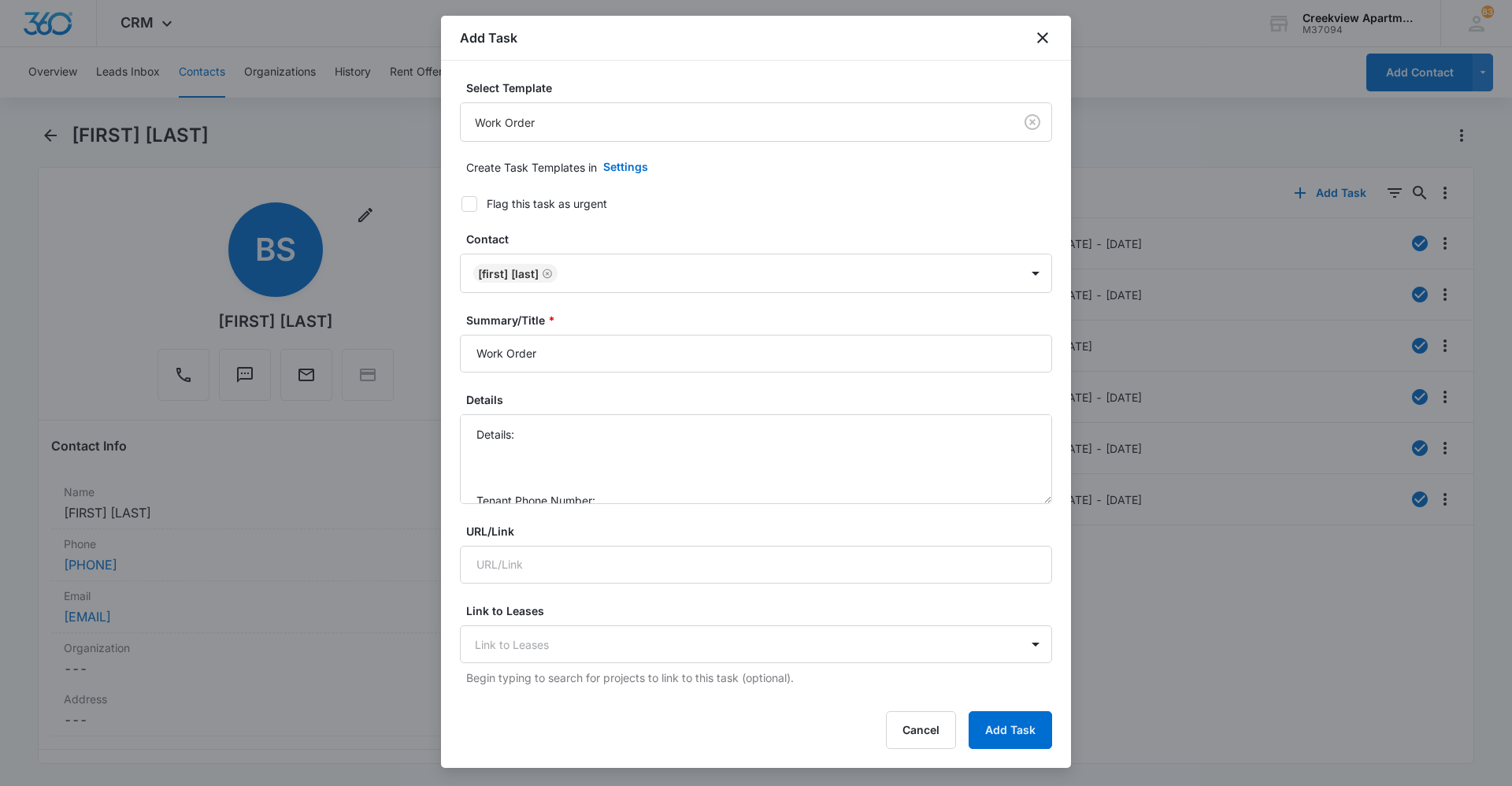type on "[DATE]" 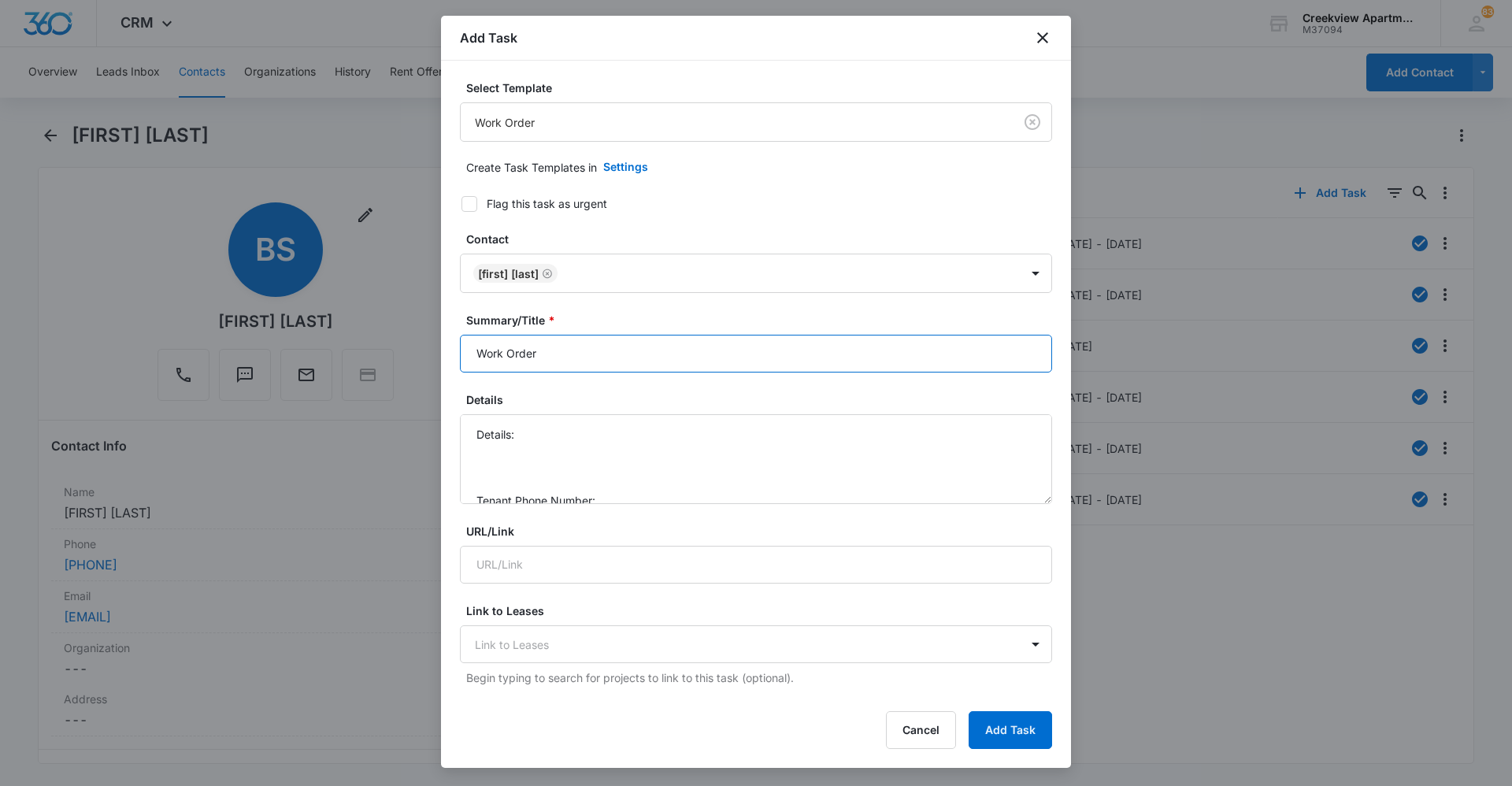 click on "Work Order" at bounding box center (756, 354) 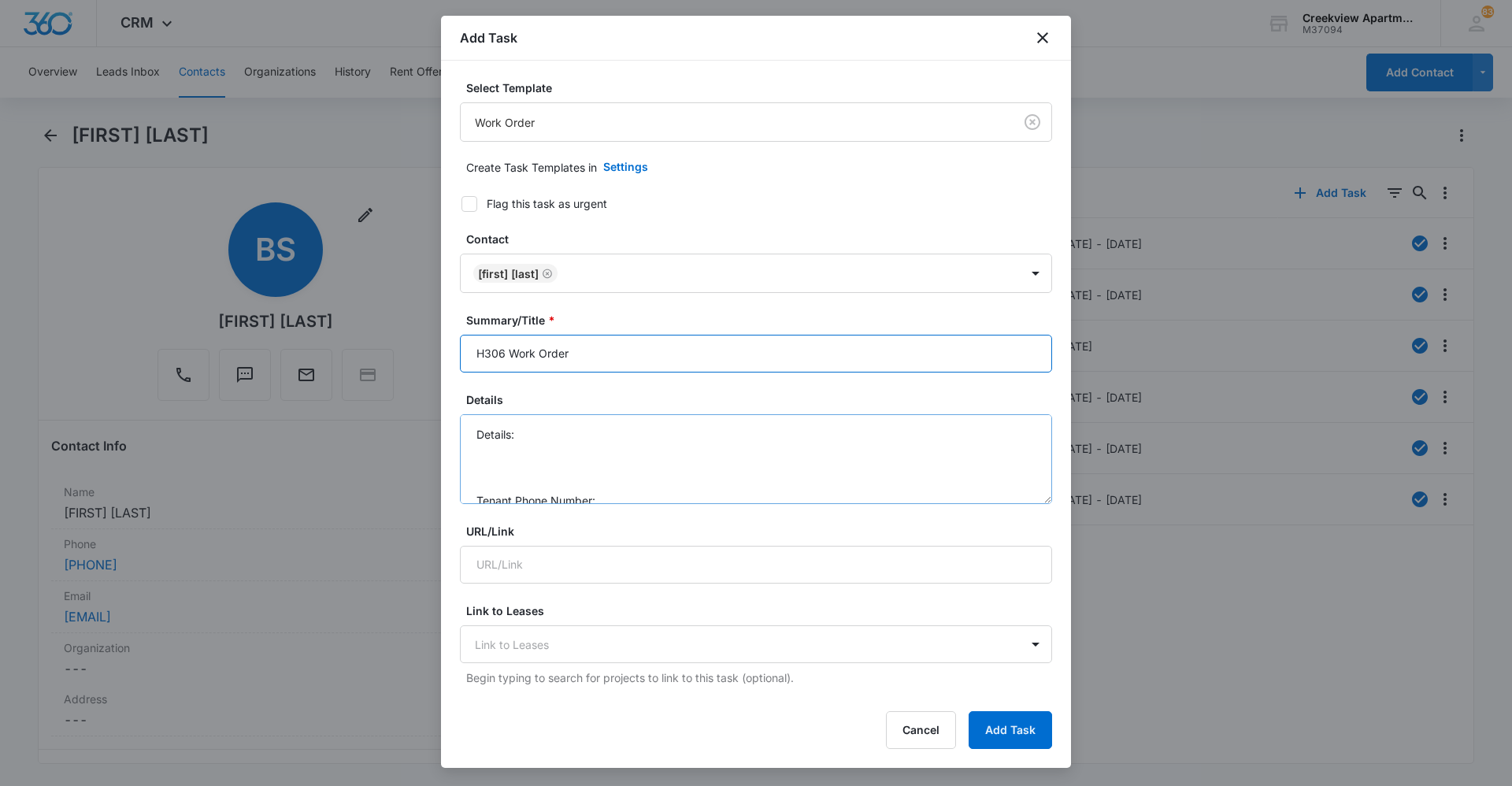 type on "H306 Work Order" 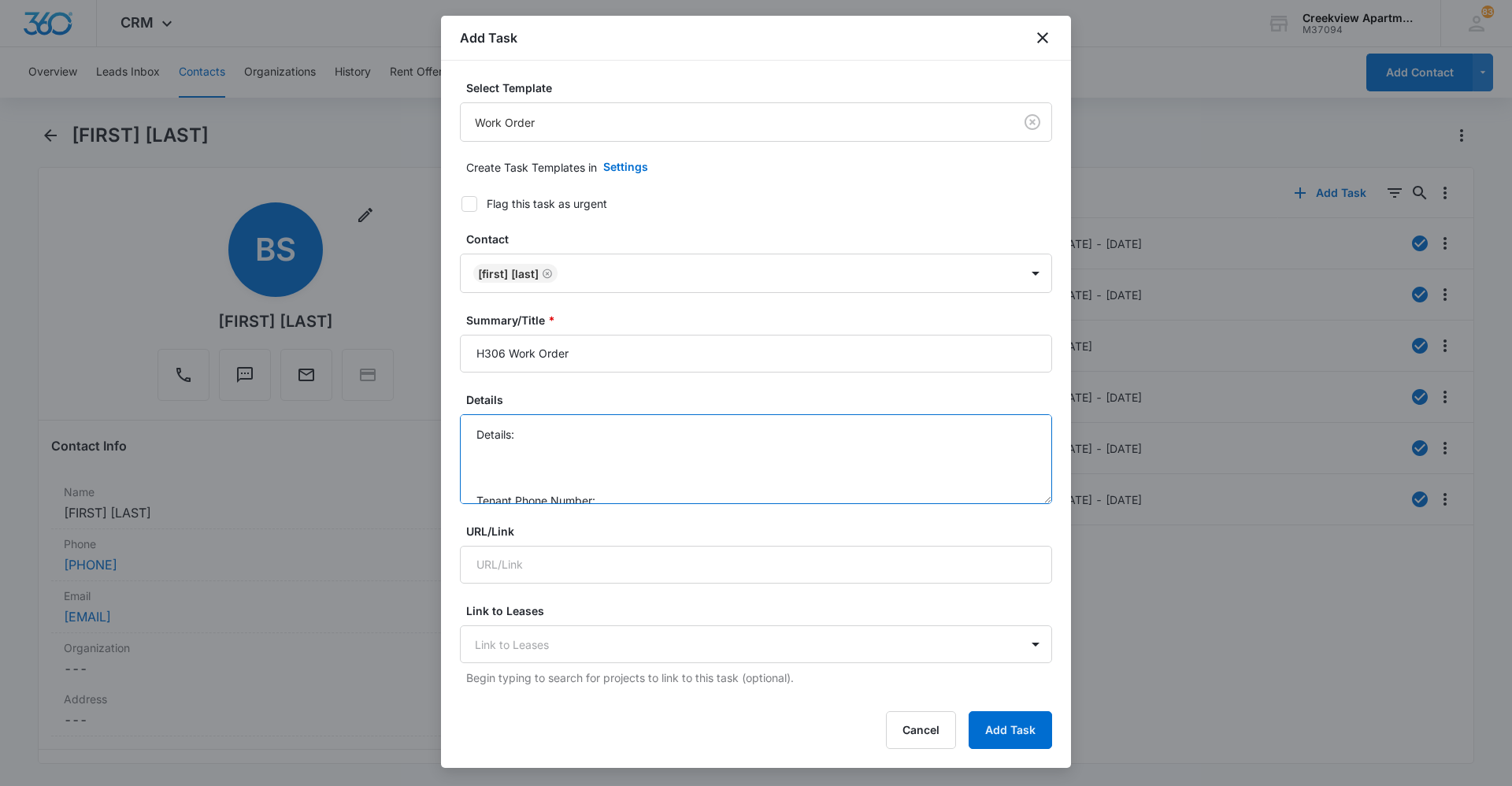 click on "Details:
Tenant Phone Number:
Call Before:" at bounding box center (756, 459) 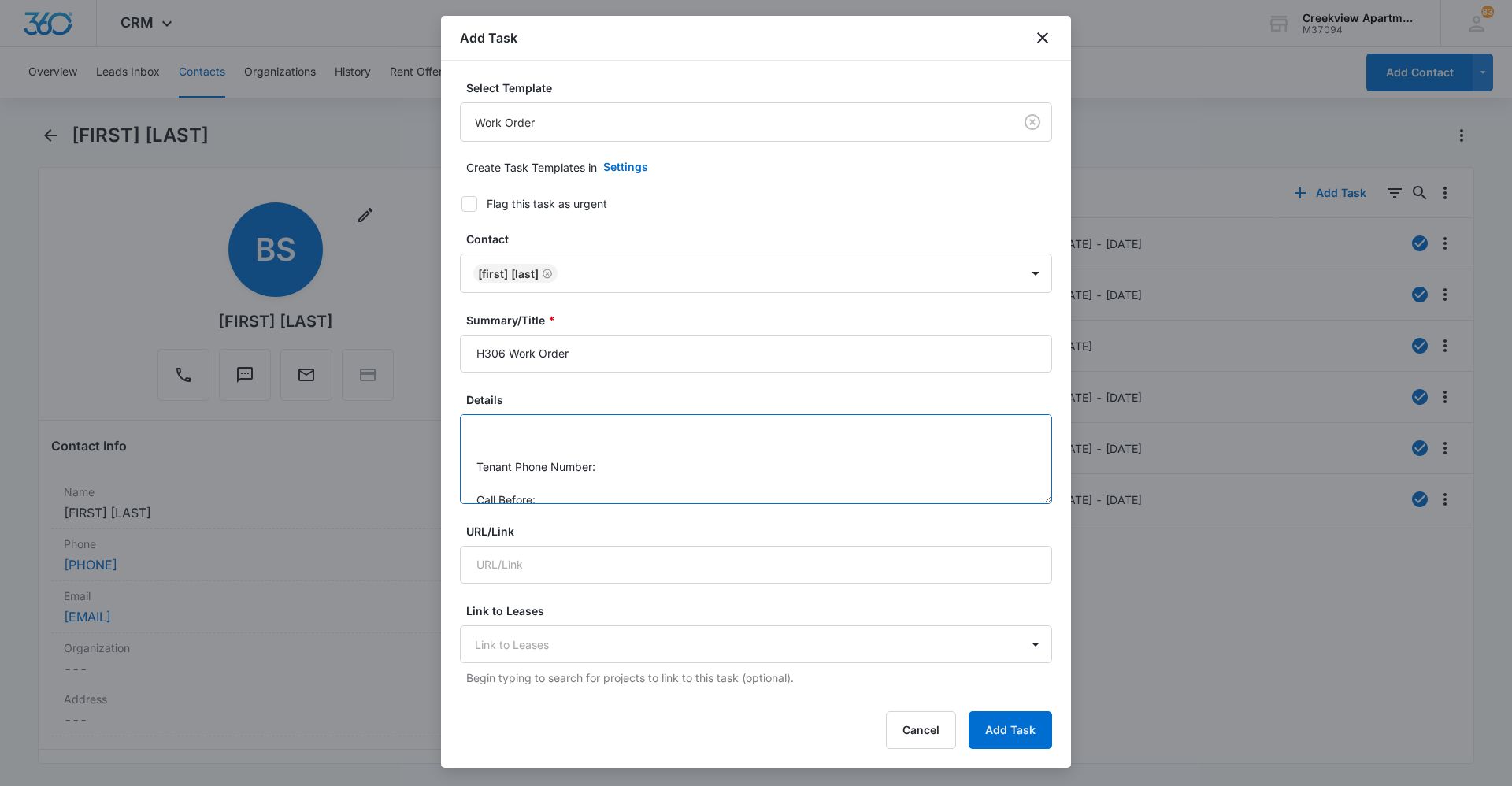 scroll, scrollTop: 50, scrollLeft: 0, axis: vertical 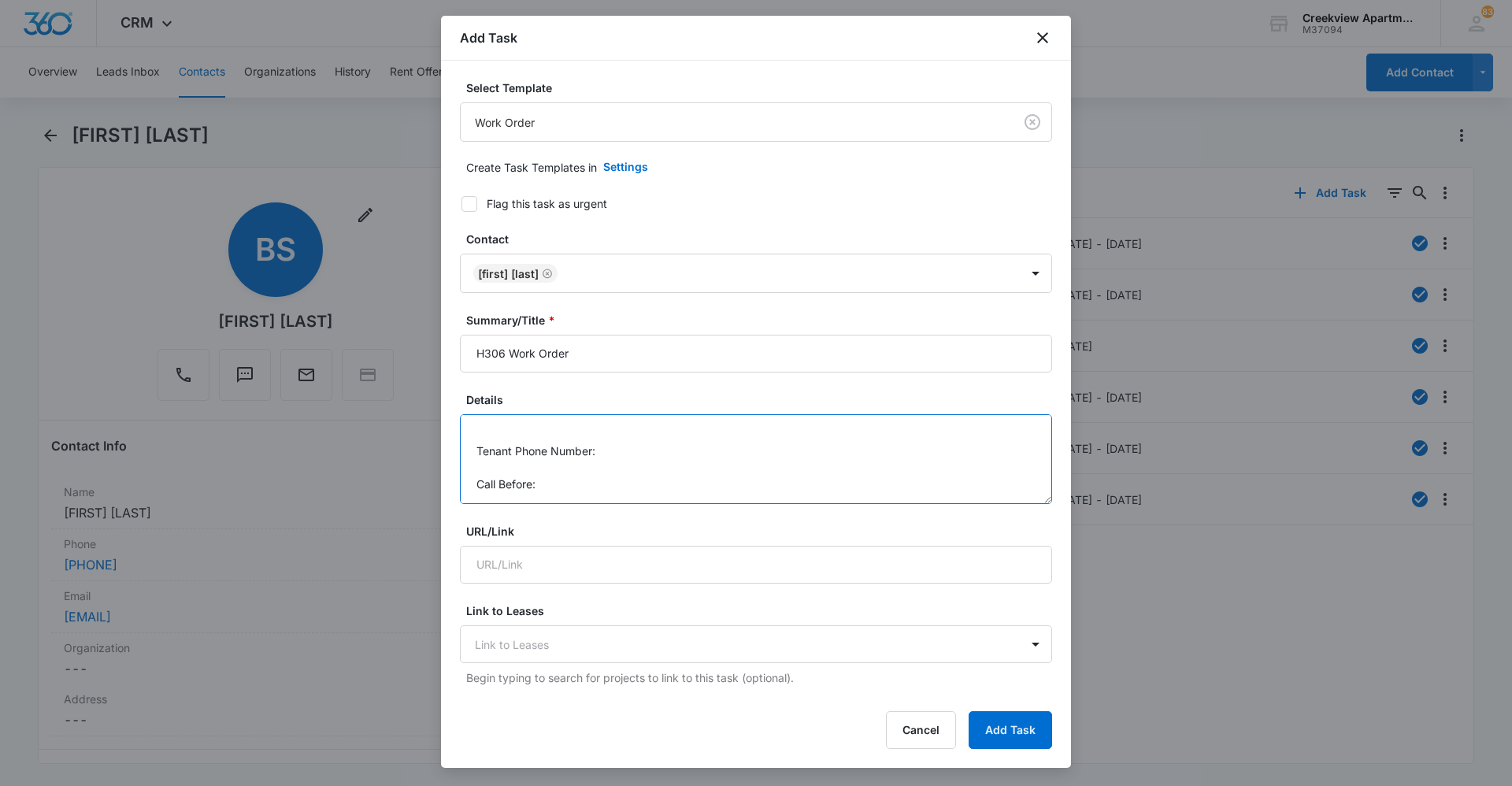 click on "Details: replace fridge water filter
Tenant Phone Number:
Call Before:" at bounding box center (756, 459) 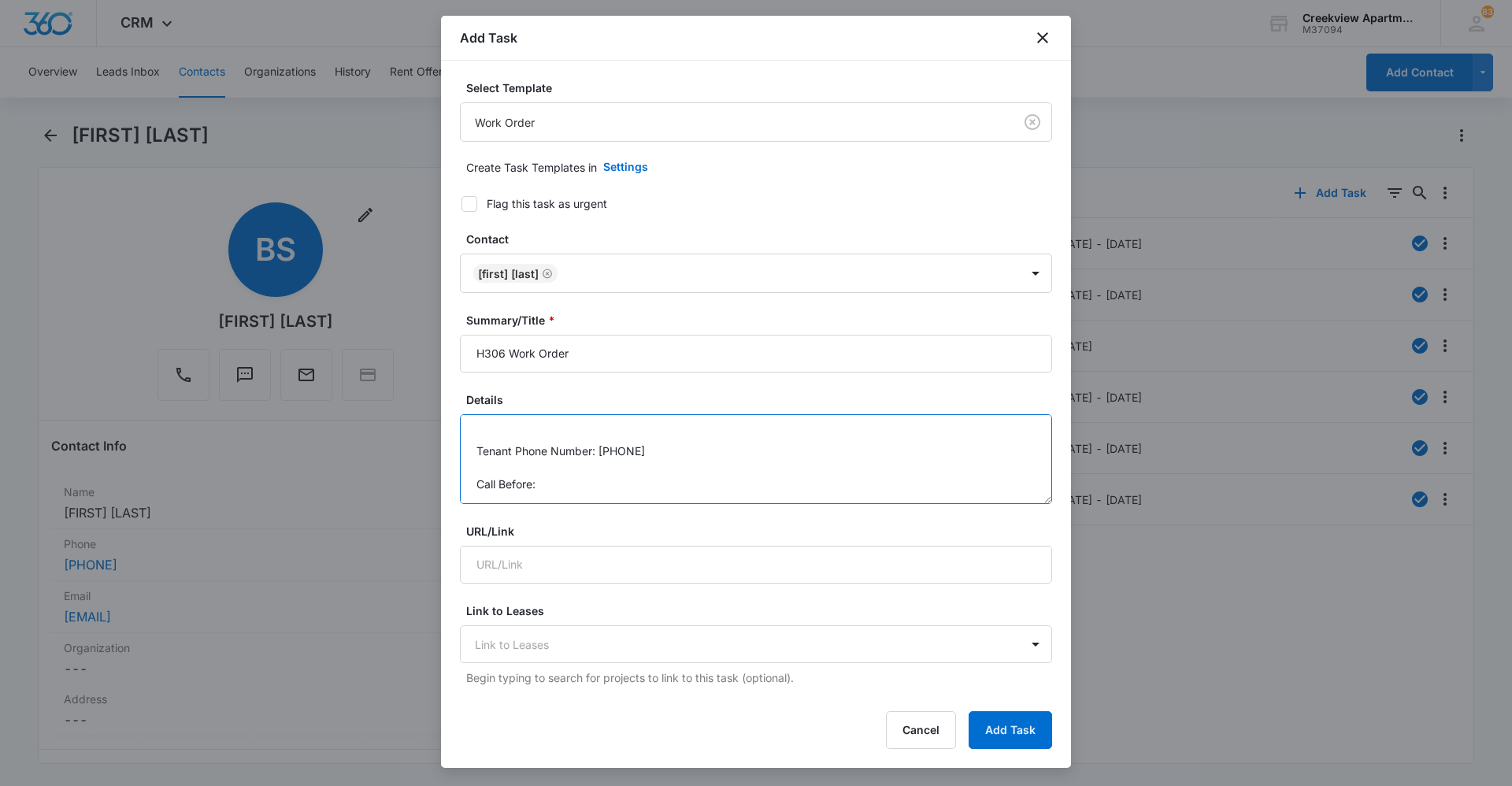 click on "Details: replace fridge water filter
Tenant Phone Number: [PHONE]
Call Before:" at bounding box center (756, 459) 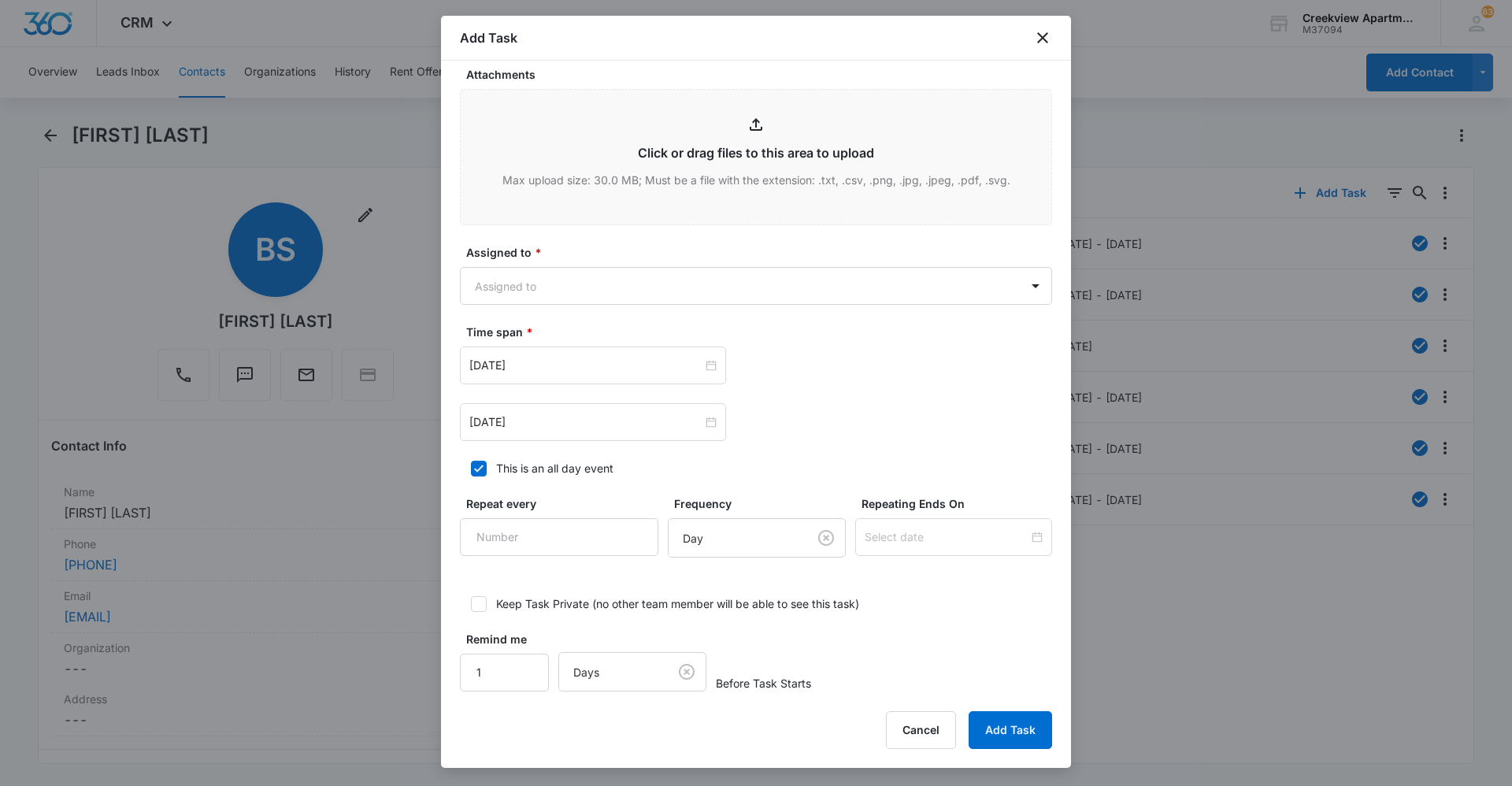 scroll, scrollTop: 782, scrollLeft: 0, axis: vertical 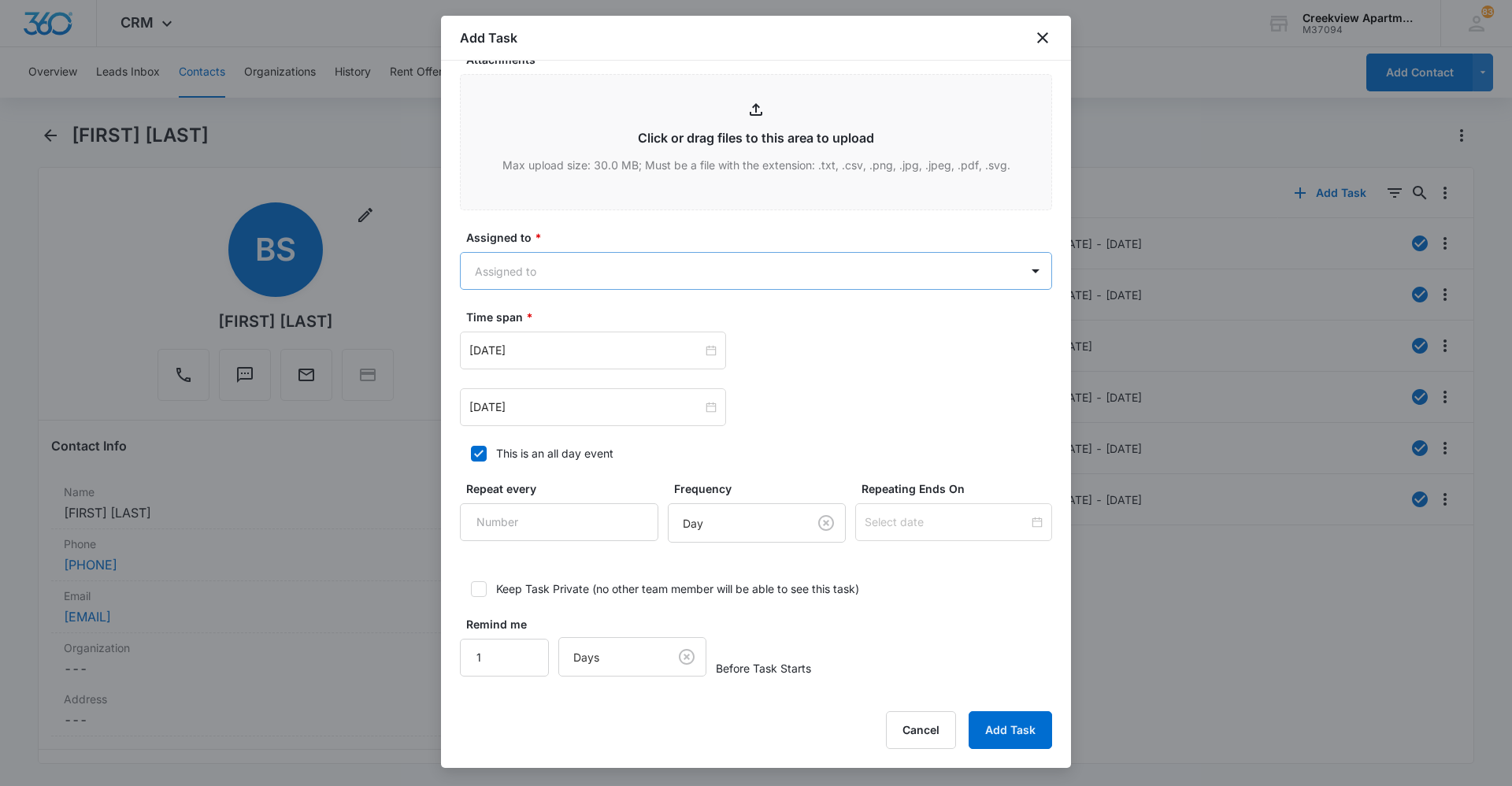 type on "Details: replace fridge water filter
Tenant Phone Number: [PHONE]
Call Before: No" 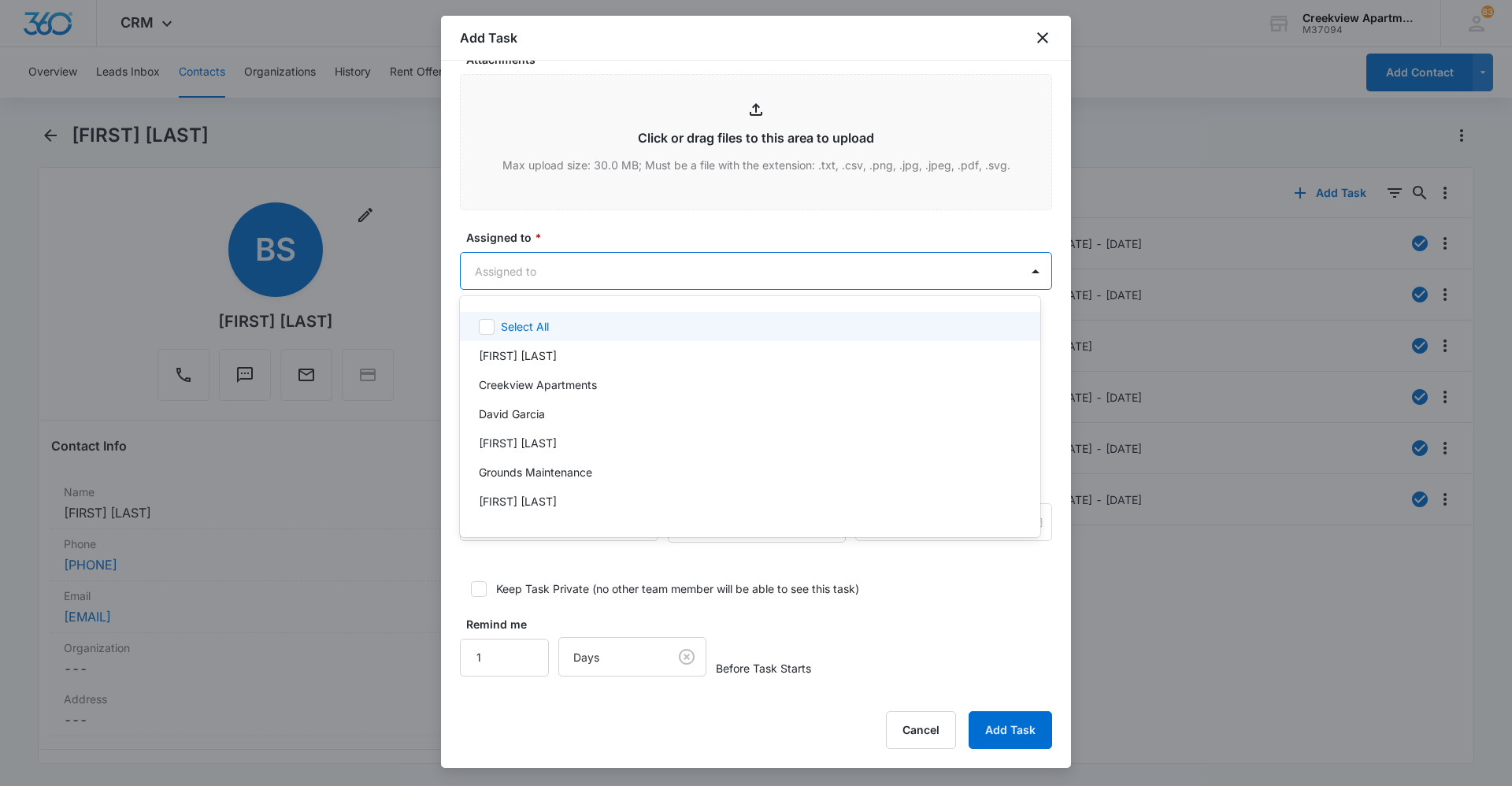 click on "CRM Apps Reputation Websites Forms CRM Email Social Content Ads Intelligence Files Brand Settings Creekview Apartments M37094 Your Accounts View All 83 KM [FIRST] [LAST] [EMAIL] My Profile 83 Notifications Support Logout Terms & Conditions   •   Privacy Policy Overview Leads Inbox Contacts Organizations History Rent Offerings Leases Tasks Calendar Lists Reports Settings Add Contact [FIRST] [LAST]  Remove BS [FIRST] [LAST]  Contact Info Name Cancel Save Changes [FIRST] [LAST]  Phone Cancel Save Changes [PHONE] Email Cancel Save Changes [EMAIL] Organization Cancel Save Changes --- Address Cancel Save Changes --- Details Source Cancel Save Changes Default Contact Type Cancel Save Changes Current Resident Contact Status Cancel Save Changes Current Resident Assigned To Cancel Save Changes --- Tags Cancel Save Changes --- Next Contact Date Cancel Save Changes --- Color Tag Current Color: Cancel Save Changes Payments ID ID 291 Created Notes Cancel" at bounding box center (756, 393) 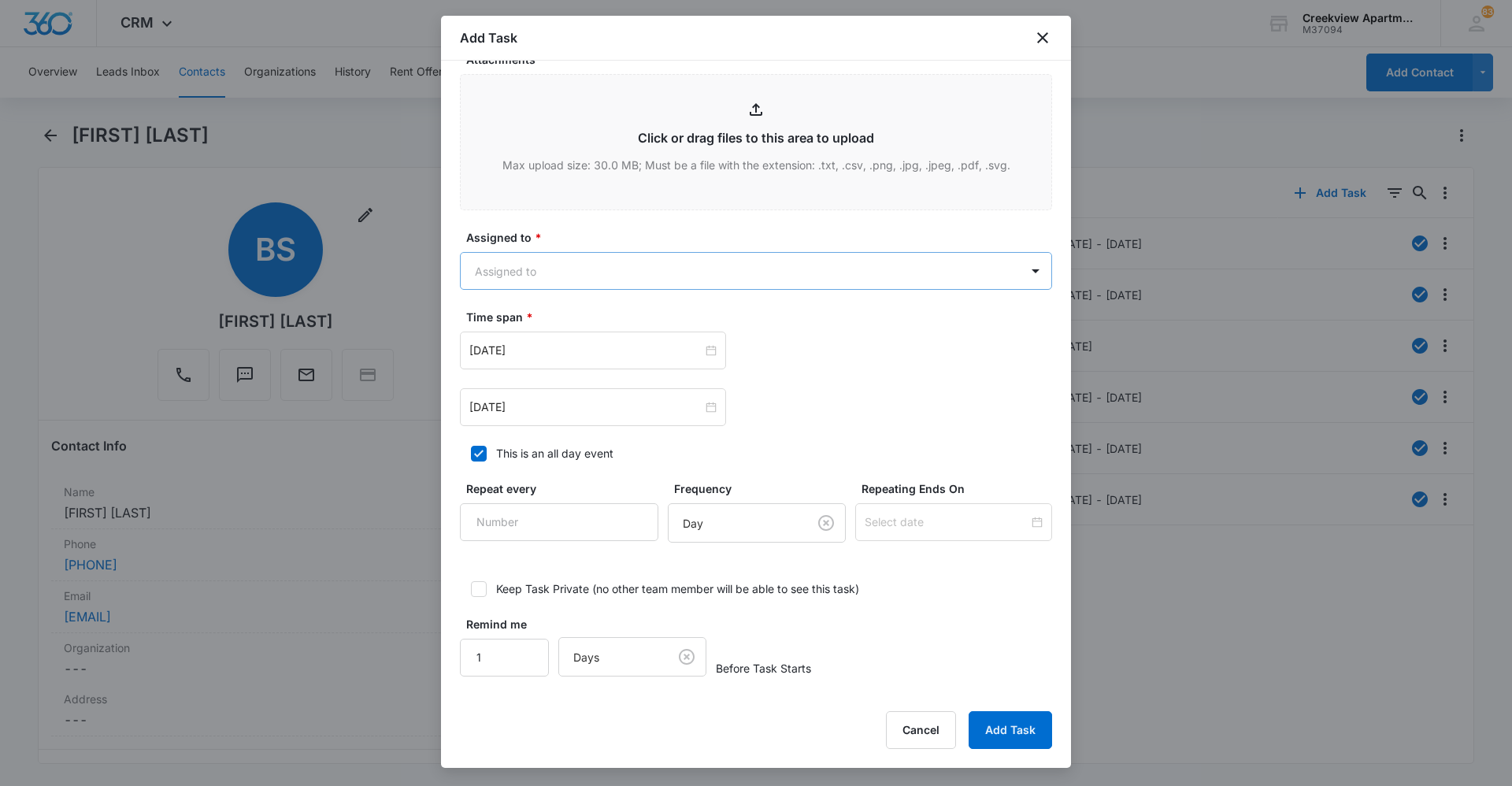 click on "CRM Apps Reputation Websites Forms CRM Email Social Content Ads Intelligence Files Brand Settings Creekview Apartments M37094 Your Accounts View All 83 KM [FIRST] [LAST] [EMAIL] My Profile 83 Notifications Support Logout Terms & Conditions   •   Privacy Policy Overview Leads Inbox Contacts Organizations History Rent Offerings Leases Tasks Calendar Lists Reports Settings Add Contact [FIRST] [LAST]  Remove BS [FIRST] [LAST]  Contact Info Name Cancel Save Changes [FIRST] [LAST]  Phone Cancel Save Changes [PHONE] Email Cancel Save Changes [EMAIL] Organization Cancel Save Changes --- Address Cancel Save Changes --- Details Source Cancel Save Changes Default Contact Type Cancel Save Changes Current Resident Contact Status Cancel Save Changes Current Resident Assigned To Cancel Save Changes --- Tags Cancel Save Changes --- Next Contact Date Cancel Save Changes --- Color Tag Current Color: Cancel Save Changes Payments ID ID 291 Created Notes Cancel" at bounding box center [756, 393] 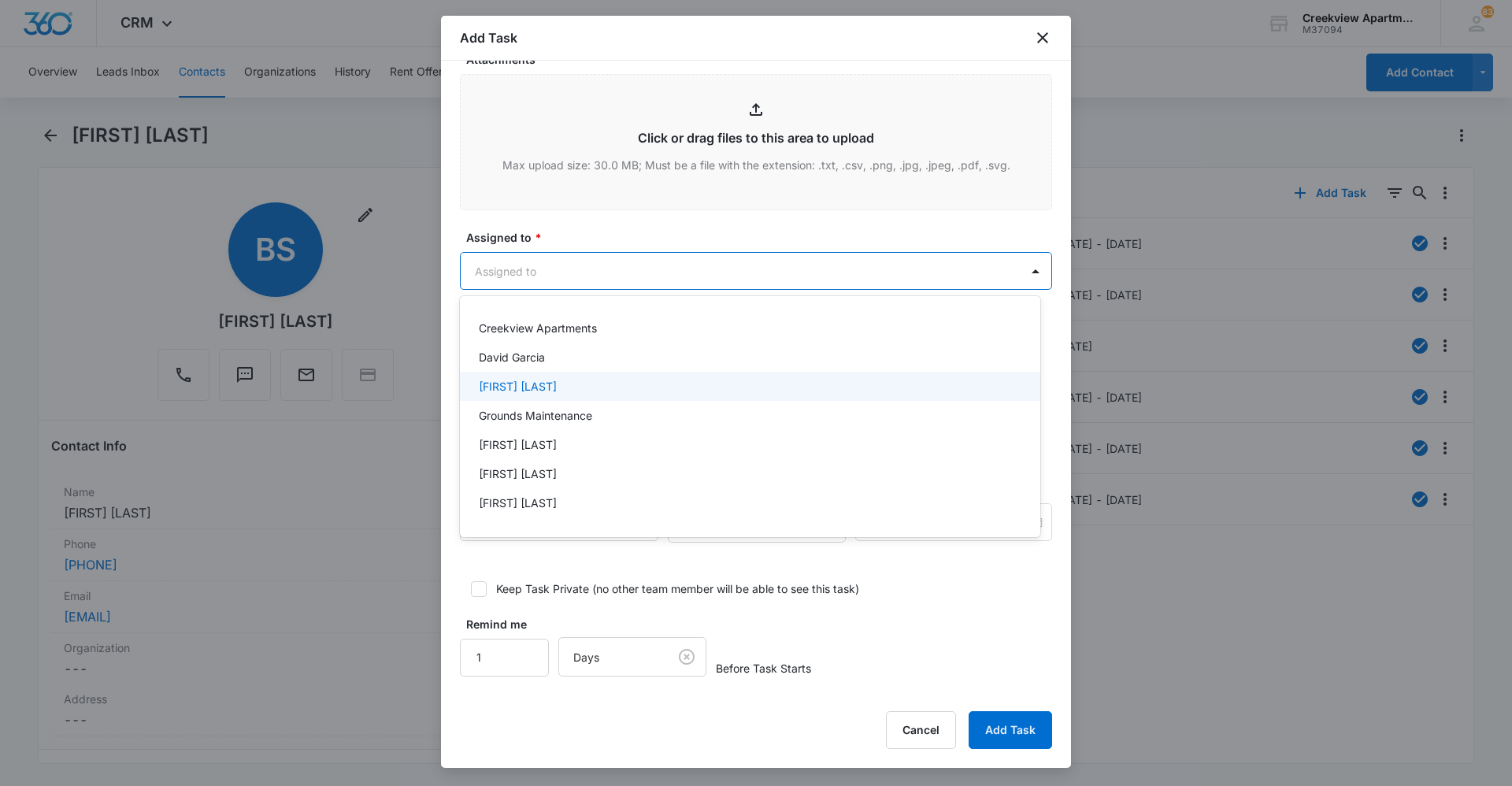 scroll, scrollTop: 79, scrollLeft: 0, axis: vertical 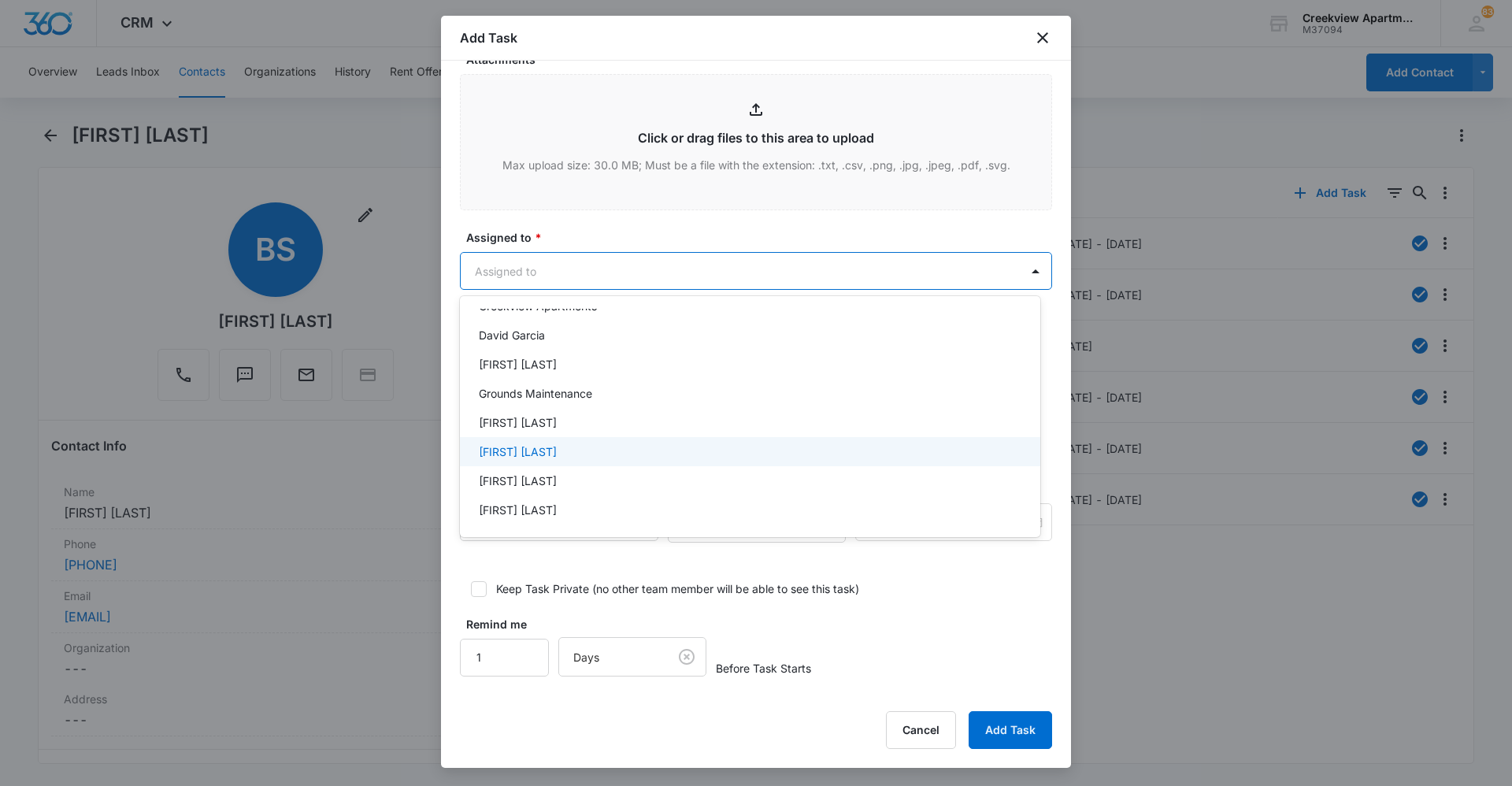click on "[FIRST] [LAST]" at bounding box center [748, 451] 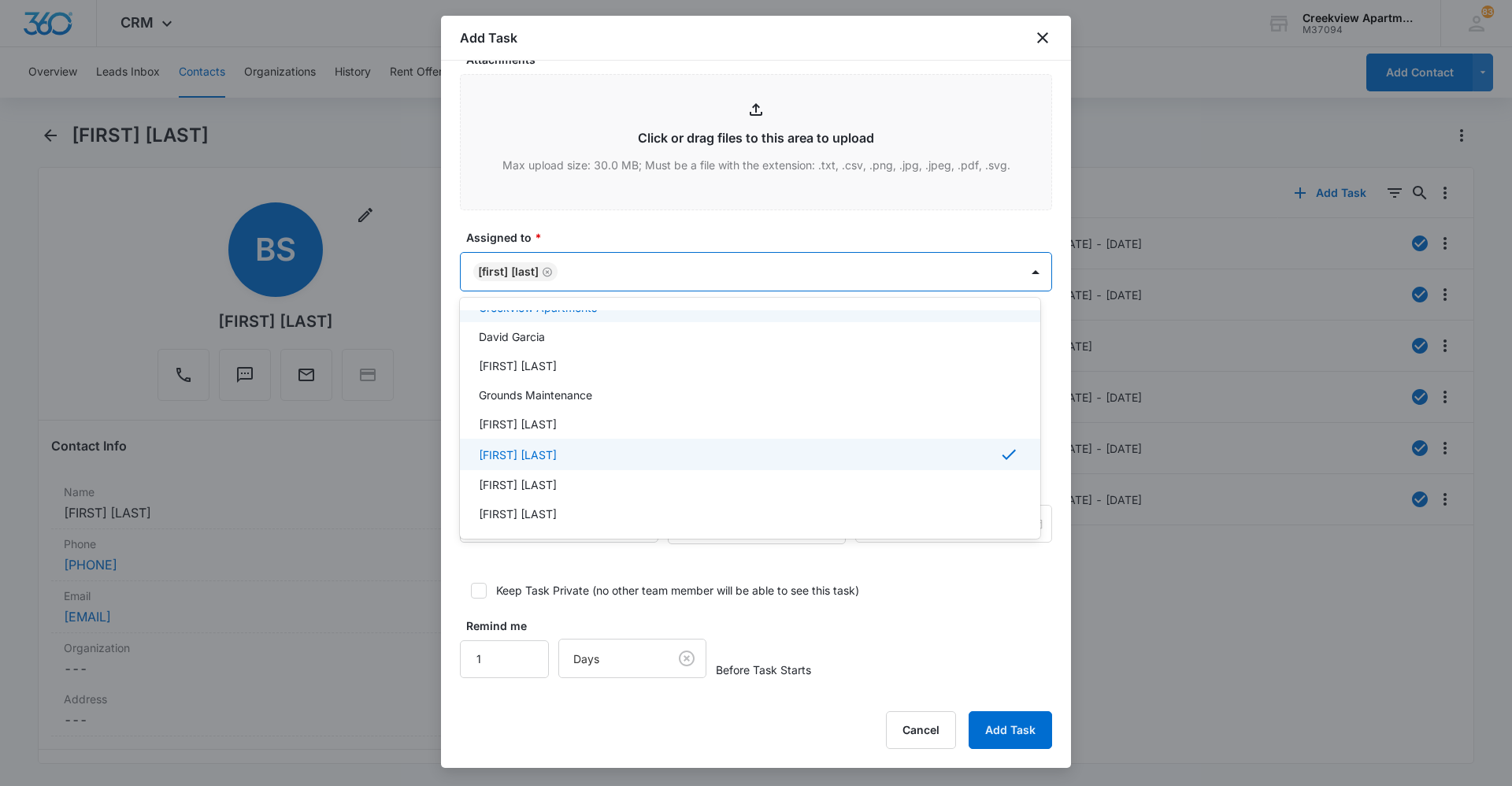 click at bounding box center [756, 393] 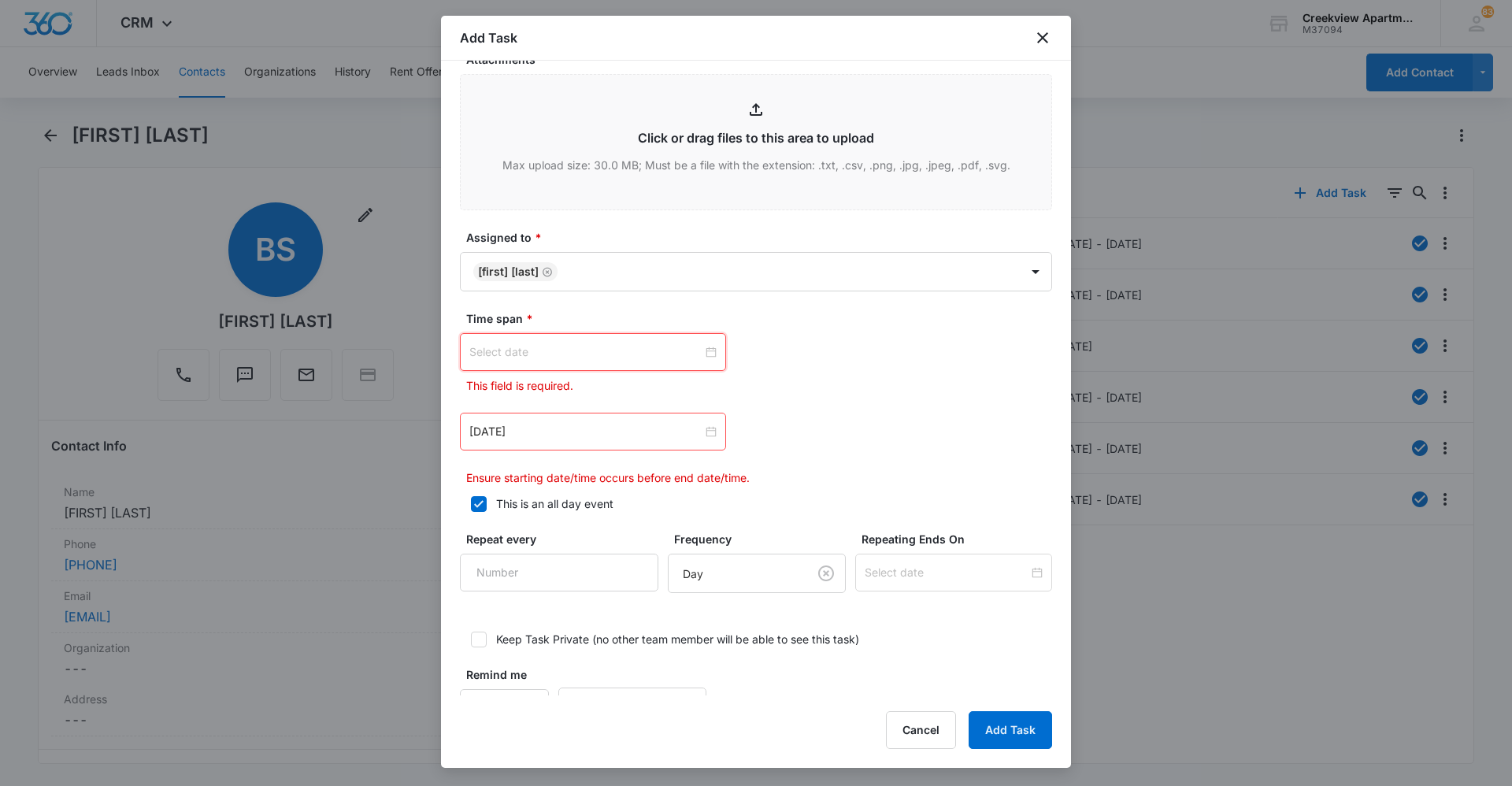 click at bounding box center [586, 352] 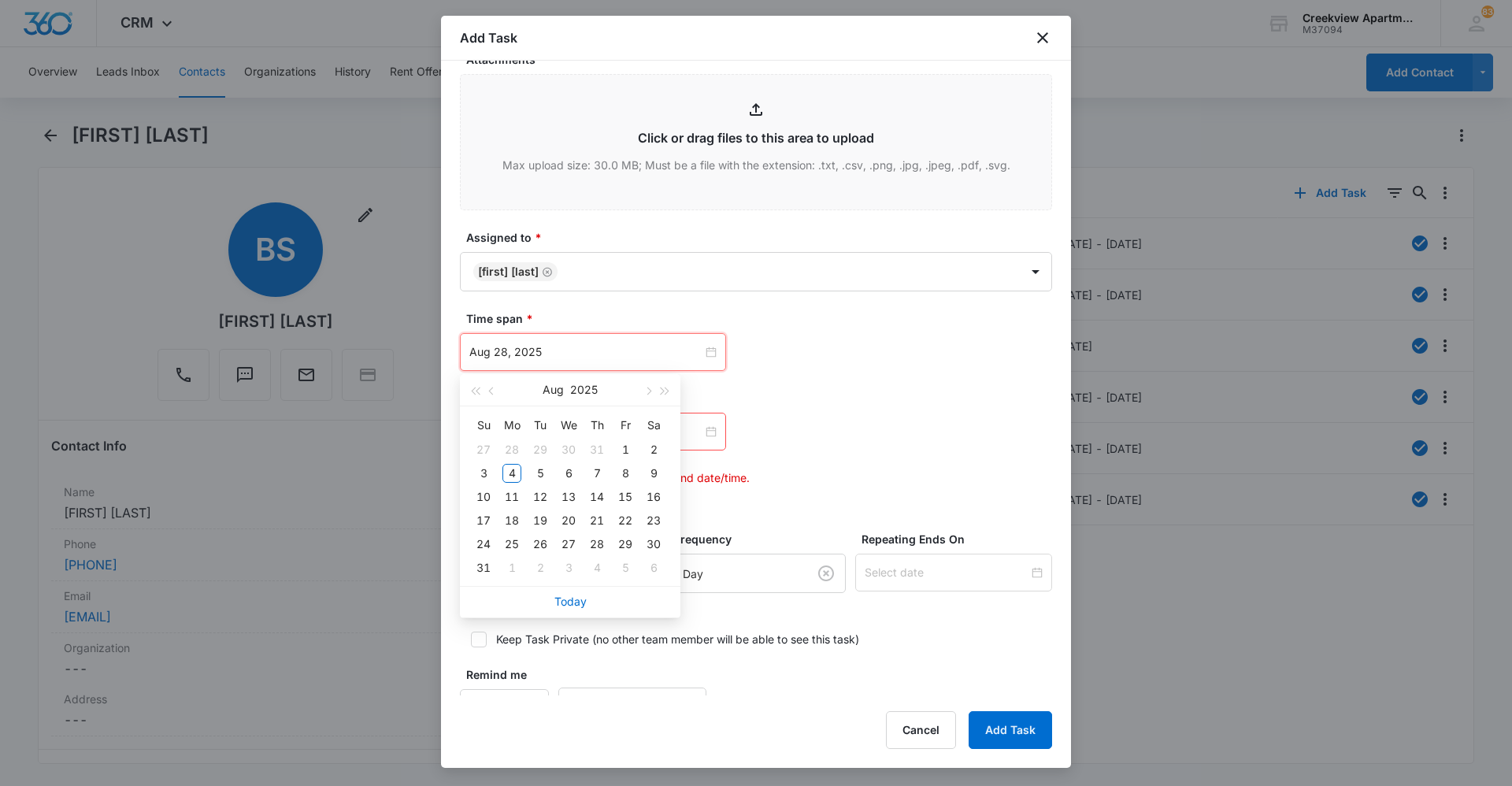 type on "Sep 4, 2025" 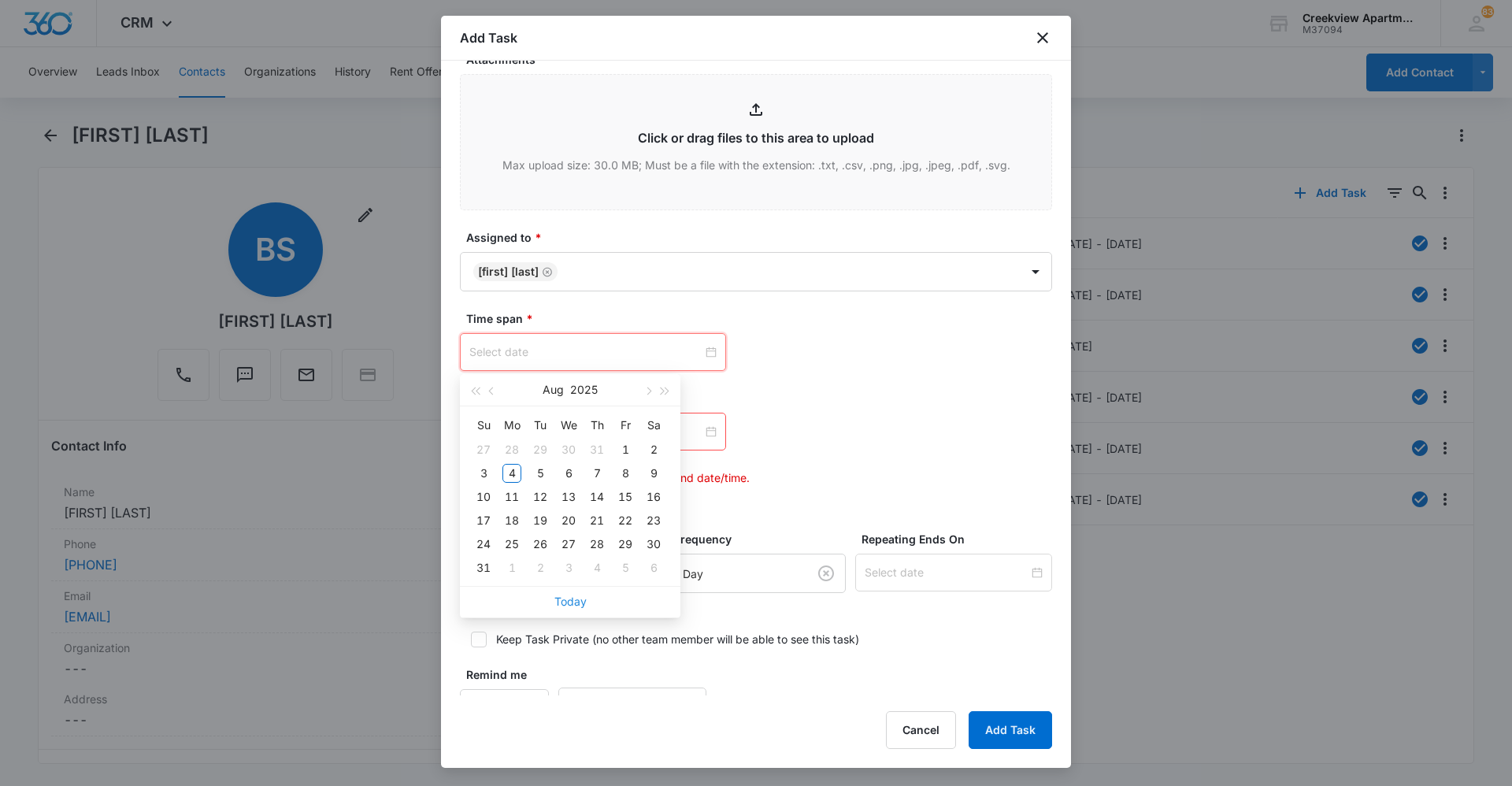 click on "Today" at bounding box center (570, 601) 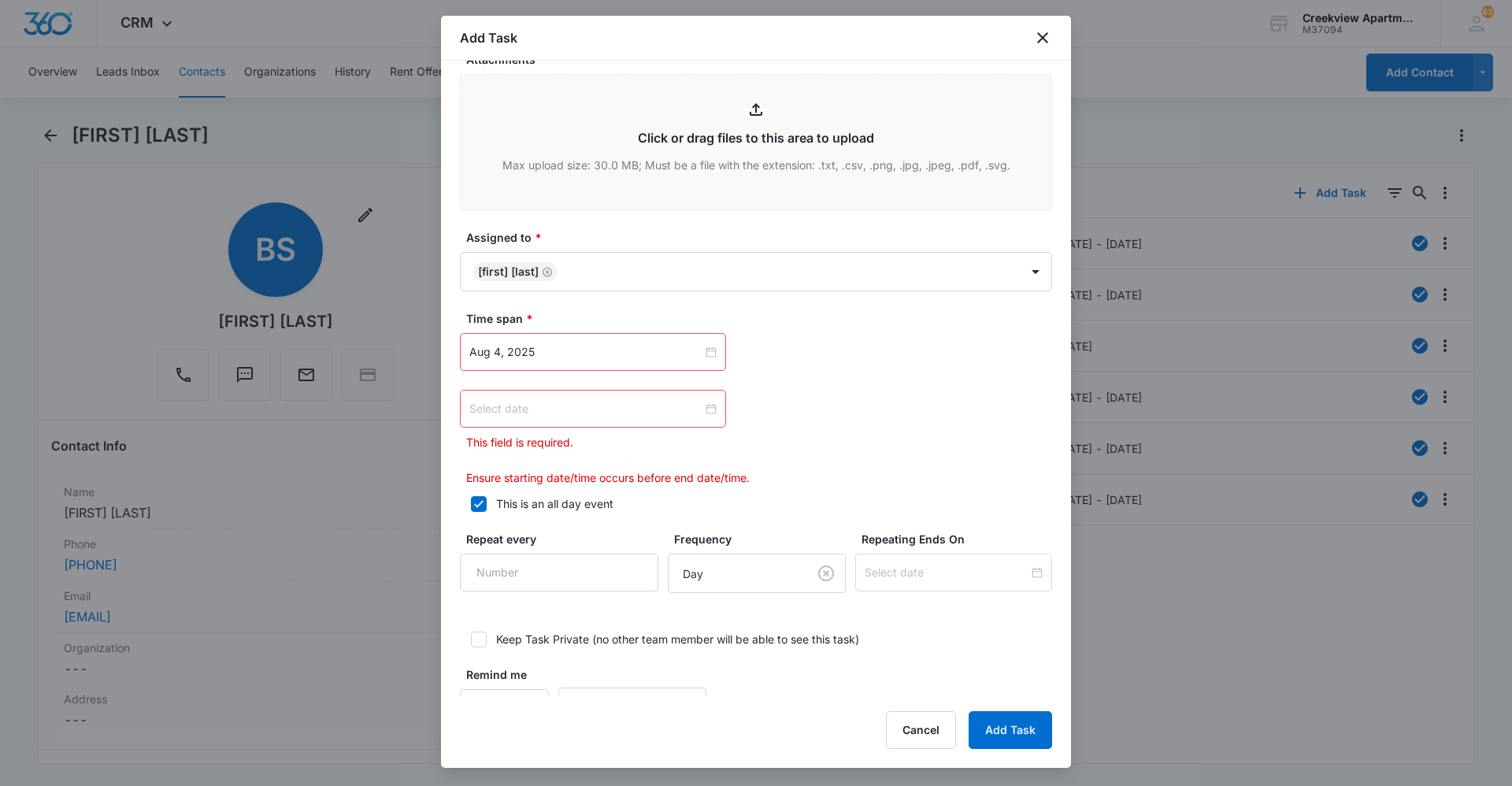 click at bounding box center [593, 409] 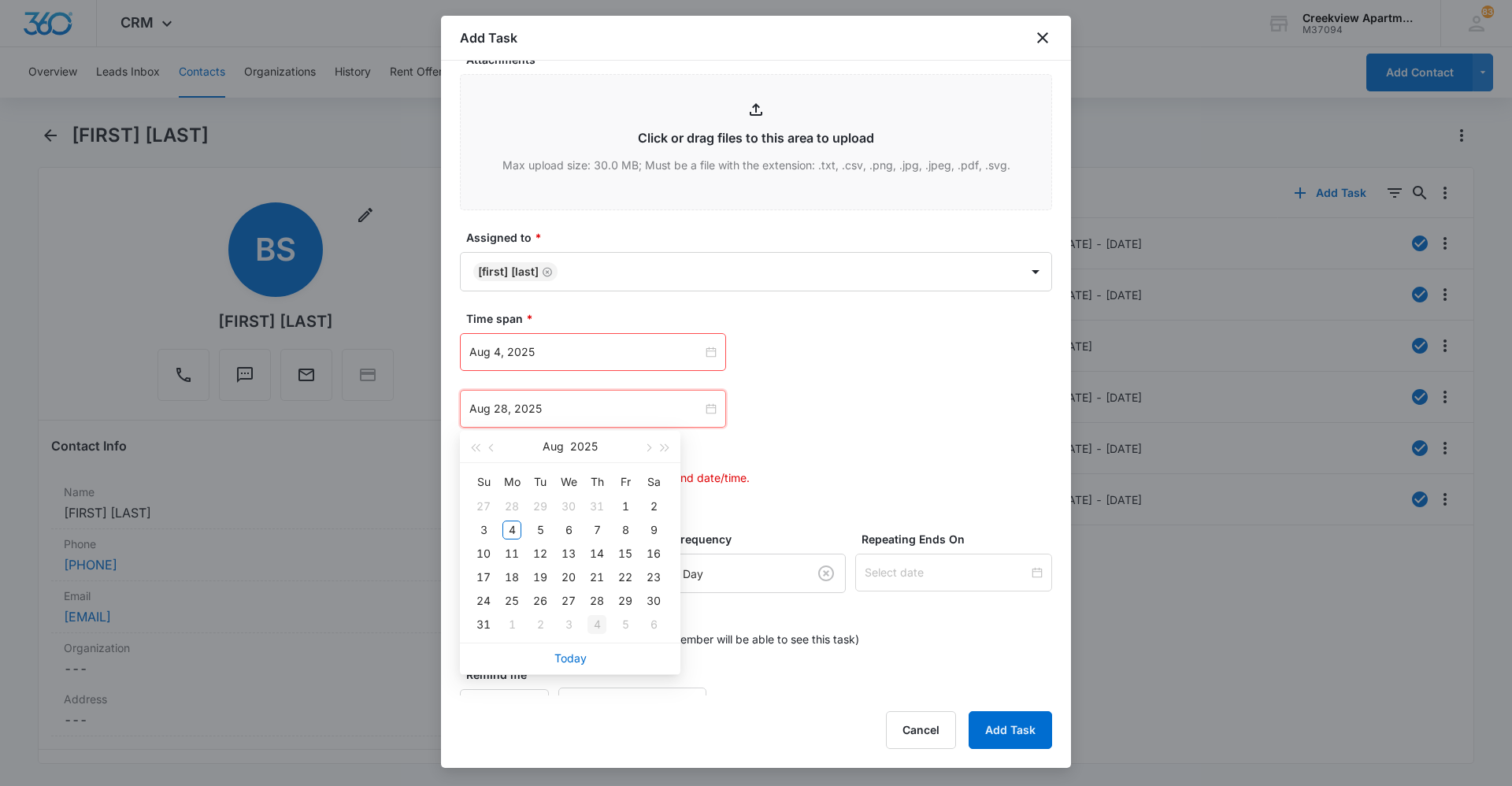 type on "Sep 4, 2025" 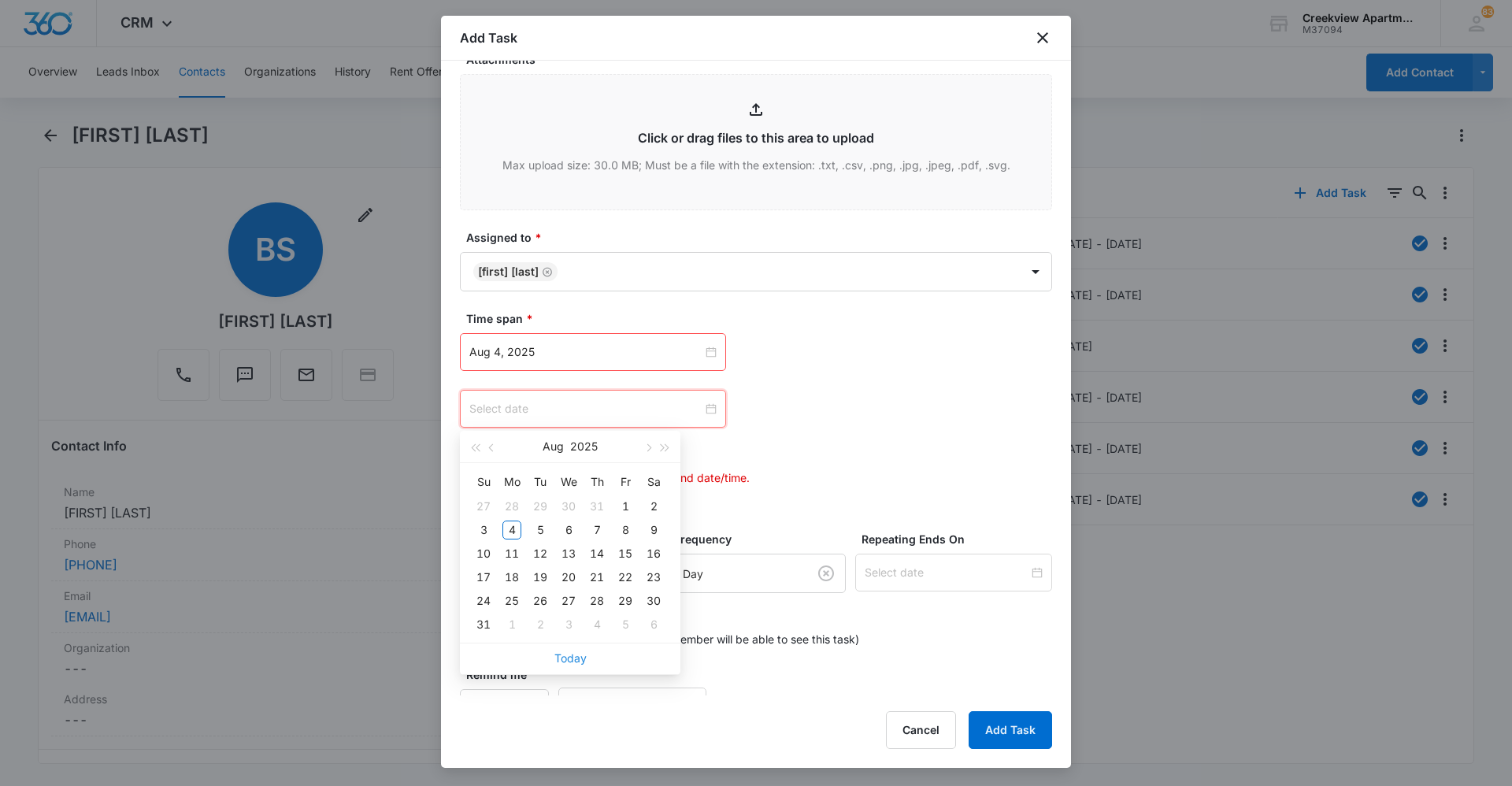 click on "Today" at bounding box center [570, 658] 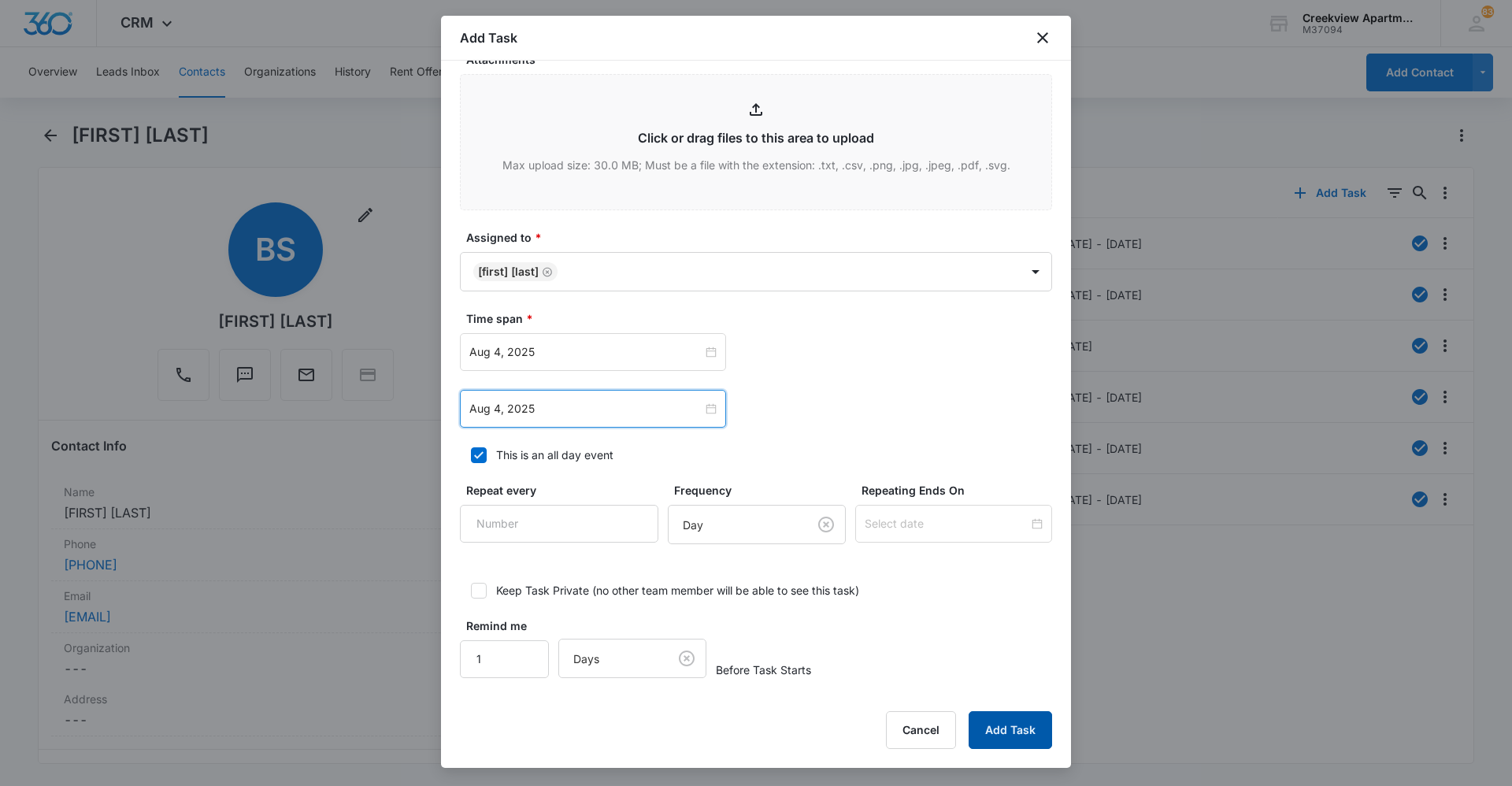 click on "Add Task" at bounding box center (1010, 730) 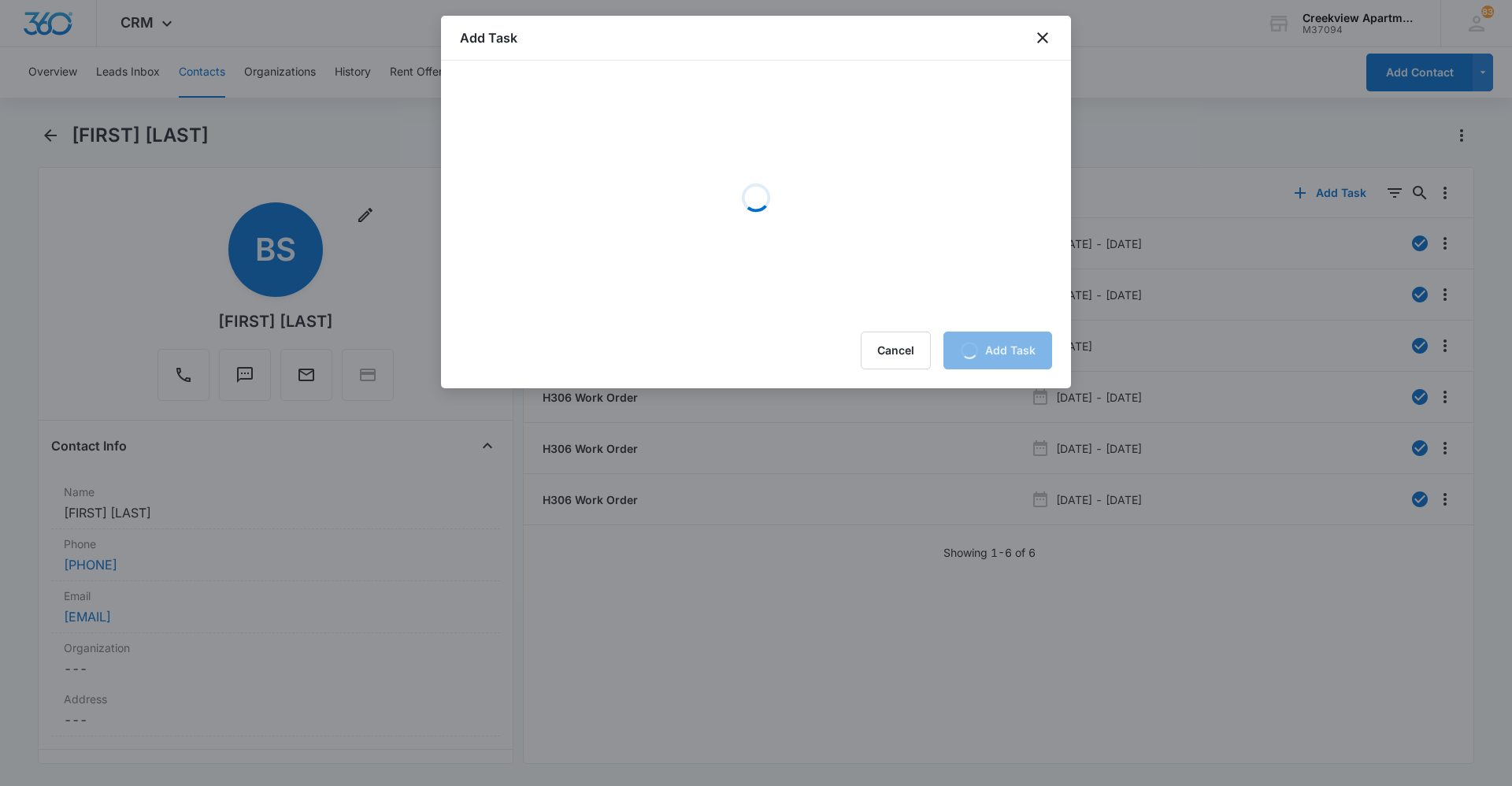 scroll, scrollTop: 0, scrollLeft: 0, axis: both 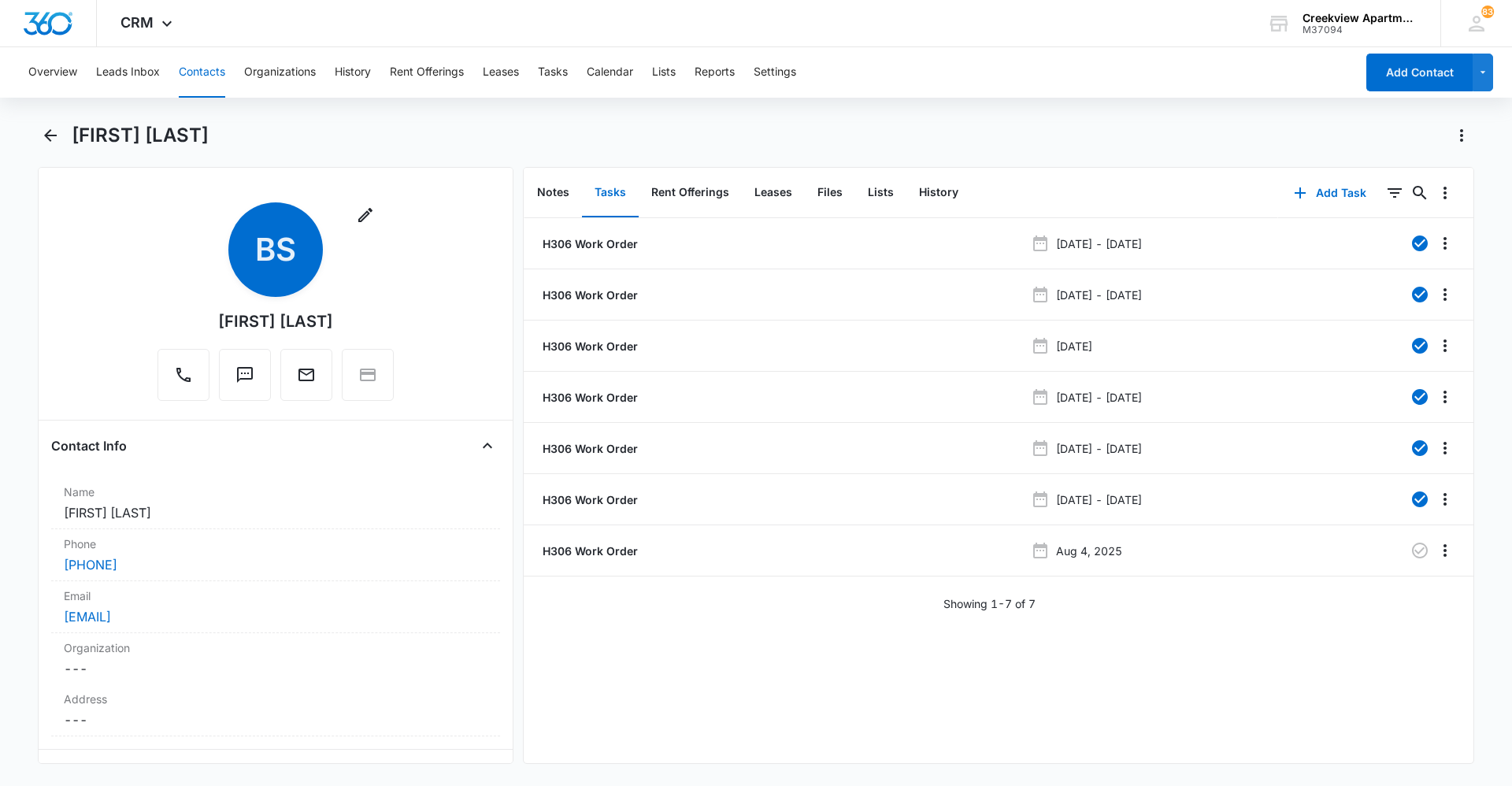 click on "H306 Work Order [DATE] - [DATE] H306 Work Order [DATE] - [DATE] H306 Work Order [DATE] H306 Work Order [DATE] - [DATE] H306 Work Order [DATE] - [DATE] H306 Work Order [DATE] Showing   1-7   of   7" at bounding box center (999, 491) 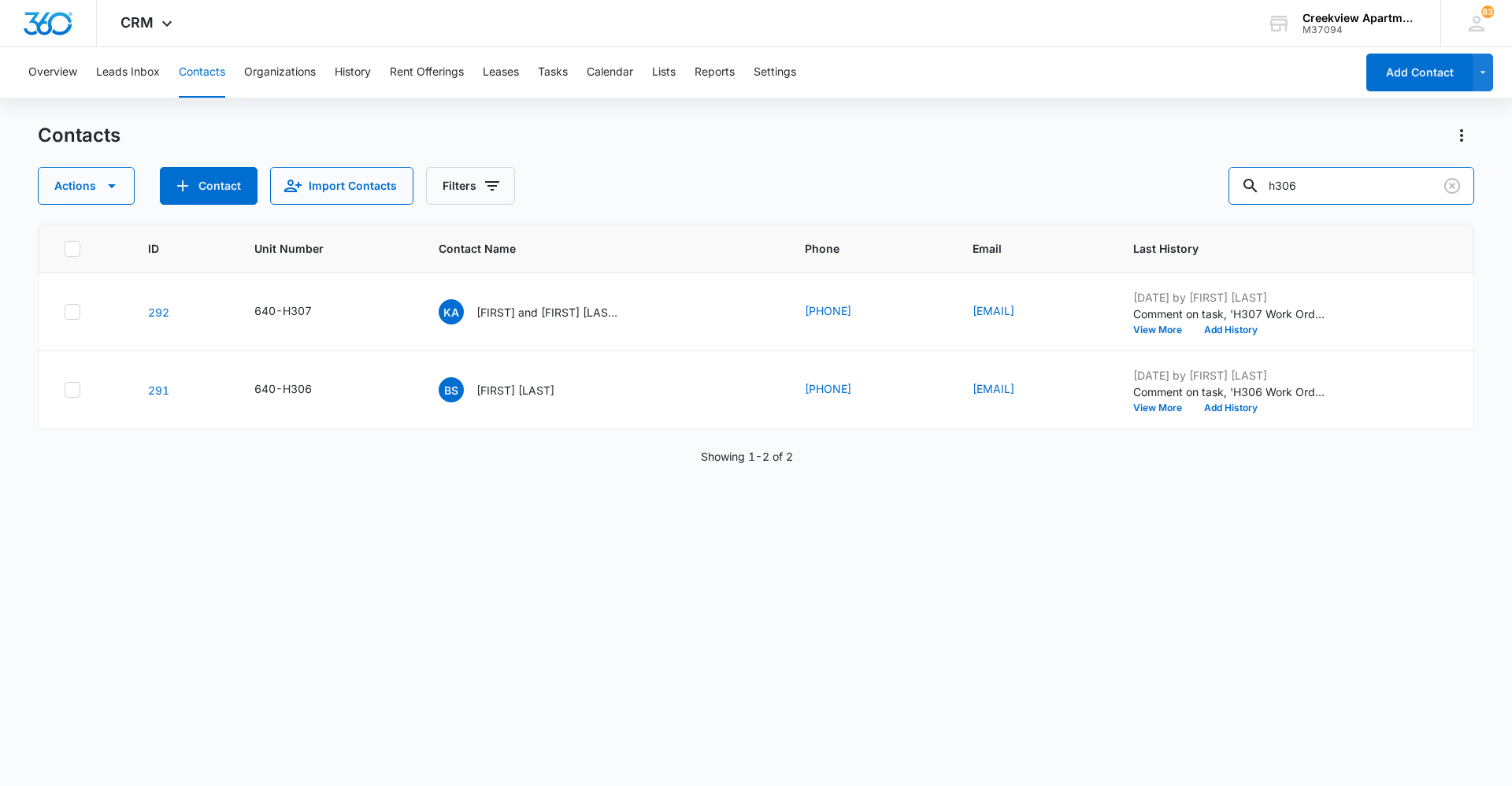 drag, startPoint x: 1414, startPoint y: 187, endPoint x: 1165, endPoint y: 194, distance: 249.09837 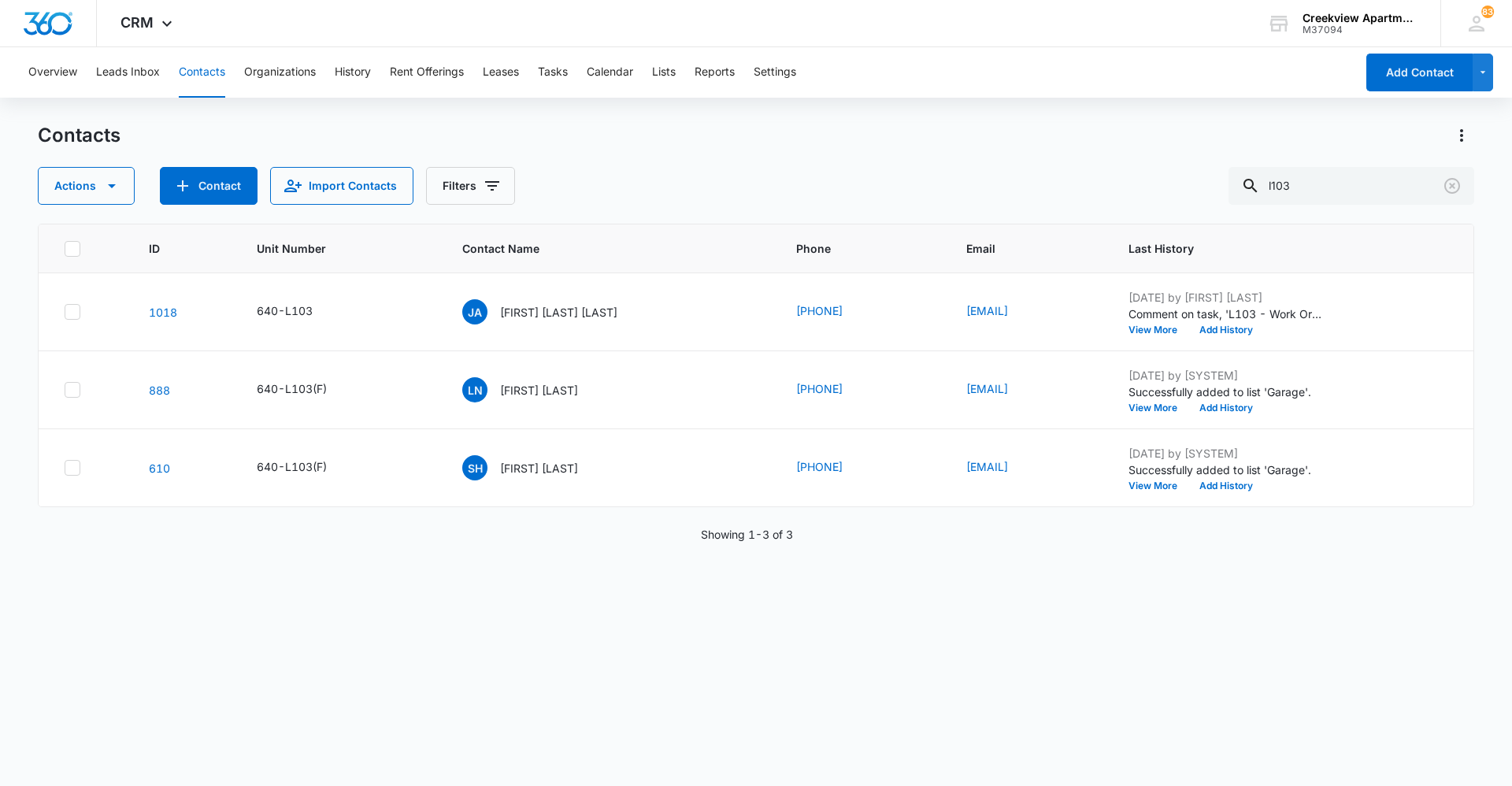 click on "ID Unit Number Contact Name Phone Email Last History 1018 640-L103 JA [FIRST] [LAST] [PHONE] [EMAIL] [DATE] by [FIRST] [LAST] Comment on task, 'L103 - Work Order'
"Water coming from drain hose, pin hole causing leak" View More Add History 888 640-L103(F) LN [FIRST] [LAST] [PHONE] [EMAIL] [DATE] by [SYSTEM] Successfully added to list 'Garage'. View More Add History 610 640-L103(F) SH [FIRST] [LAST] [PHONE] [EMAIL] [DATE] by [SYSTEM] Successfully added to list 'Garage'. View More Add History Showing   1-3   of   3" at bounding box center (756, 495) 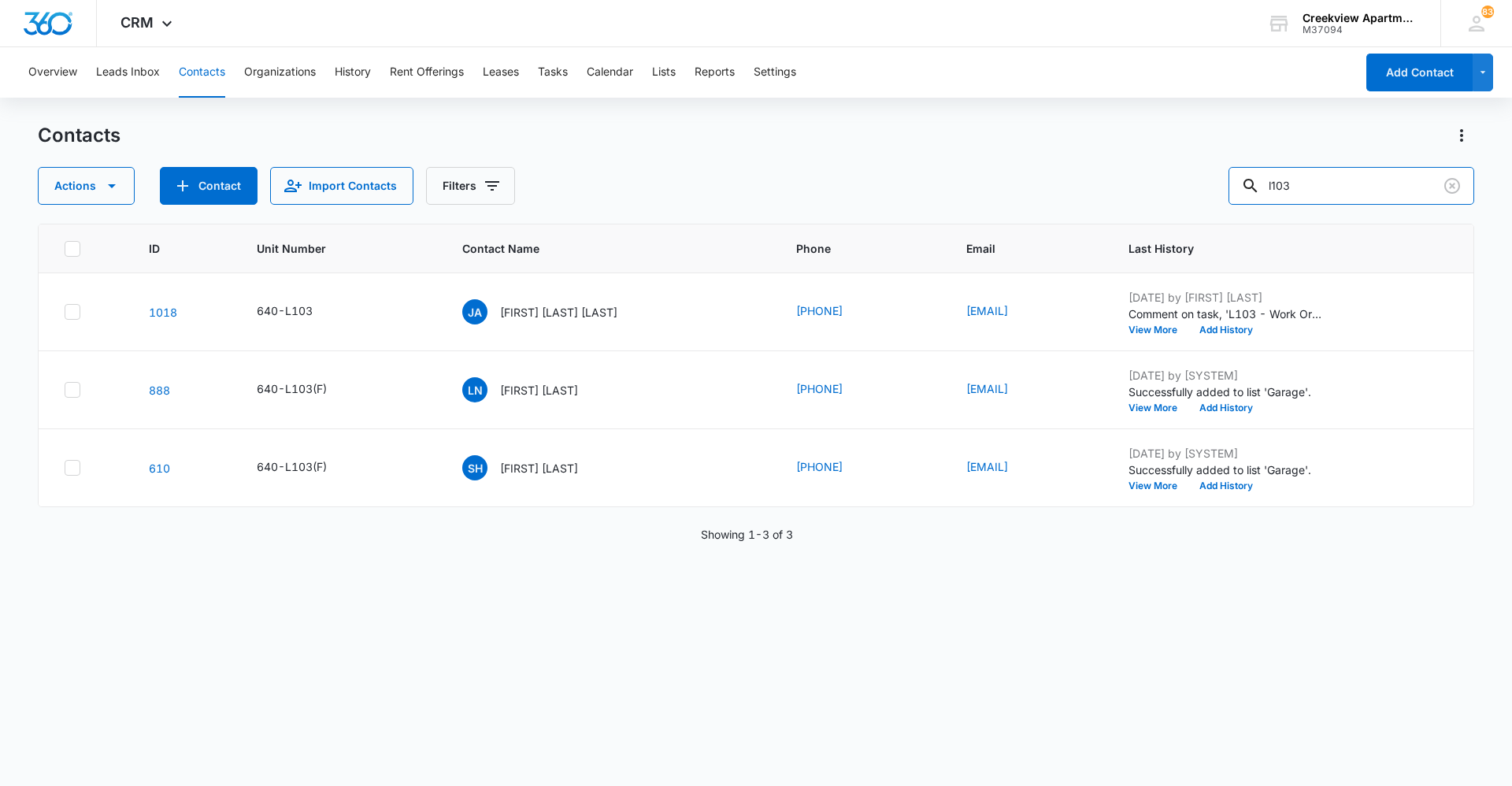 drag, startPoint x: 1347, startPoint y: 194, endPoint x: 1207, endPoint y: 189, distance: 140.08926 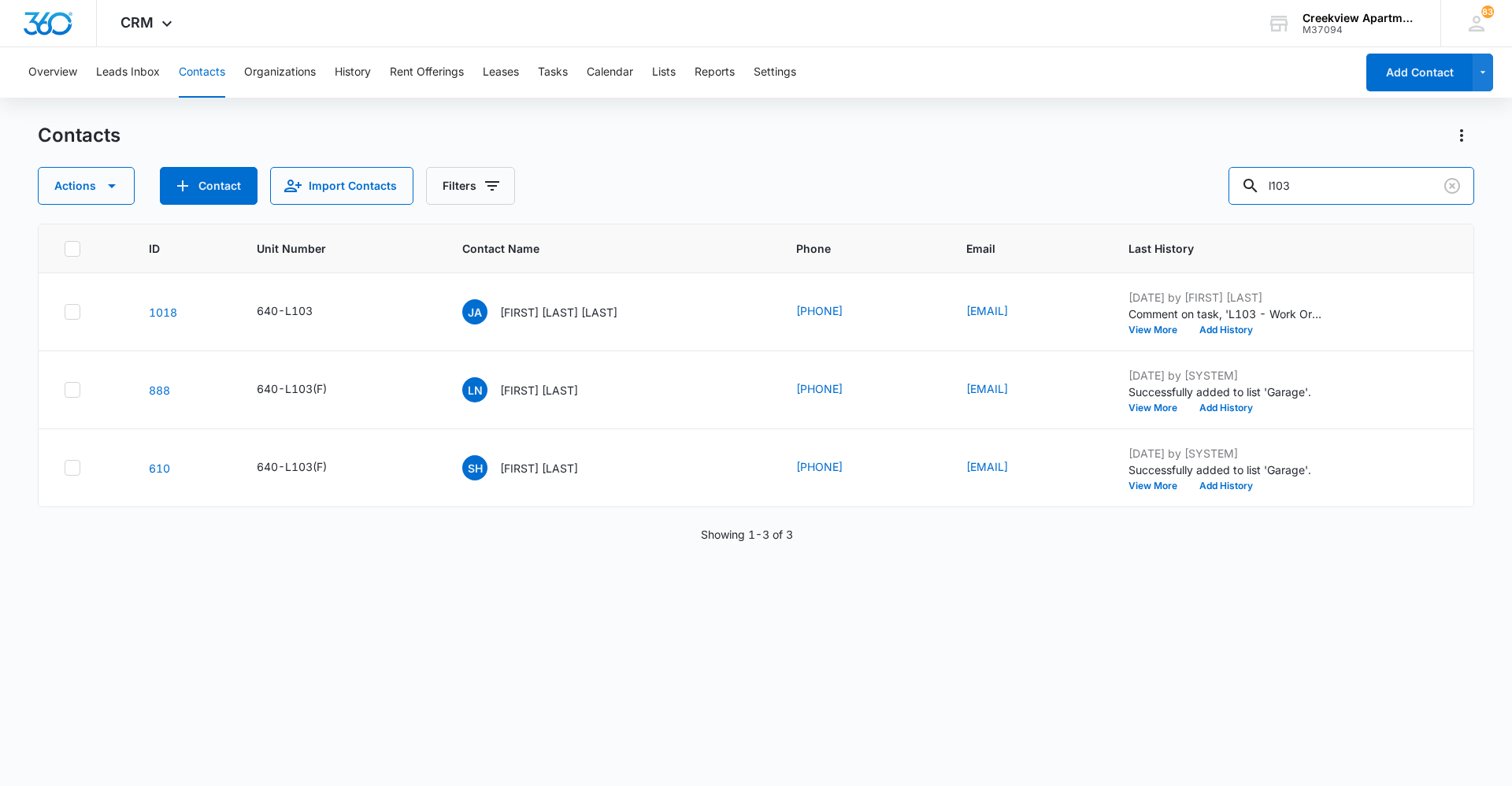 click on "Actions Contact Import Contacts Filters l103" at bounding box center (756, 186) 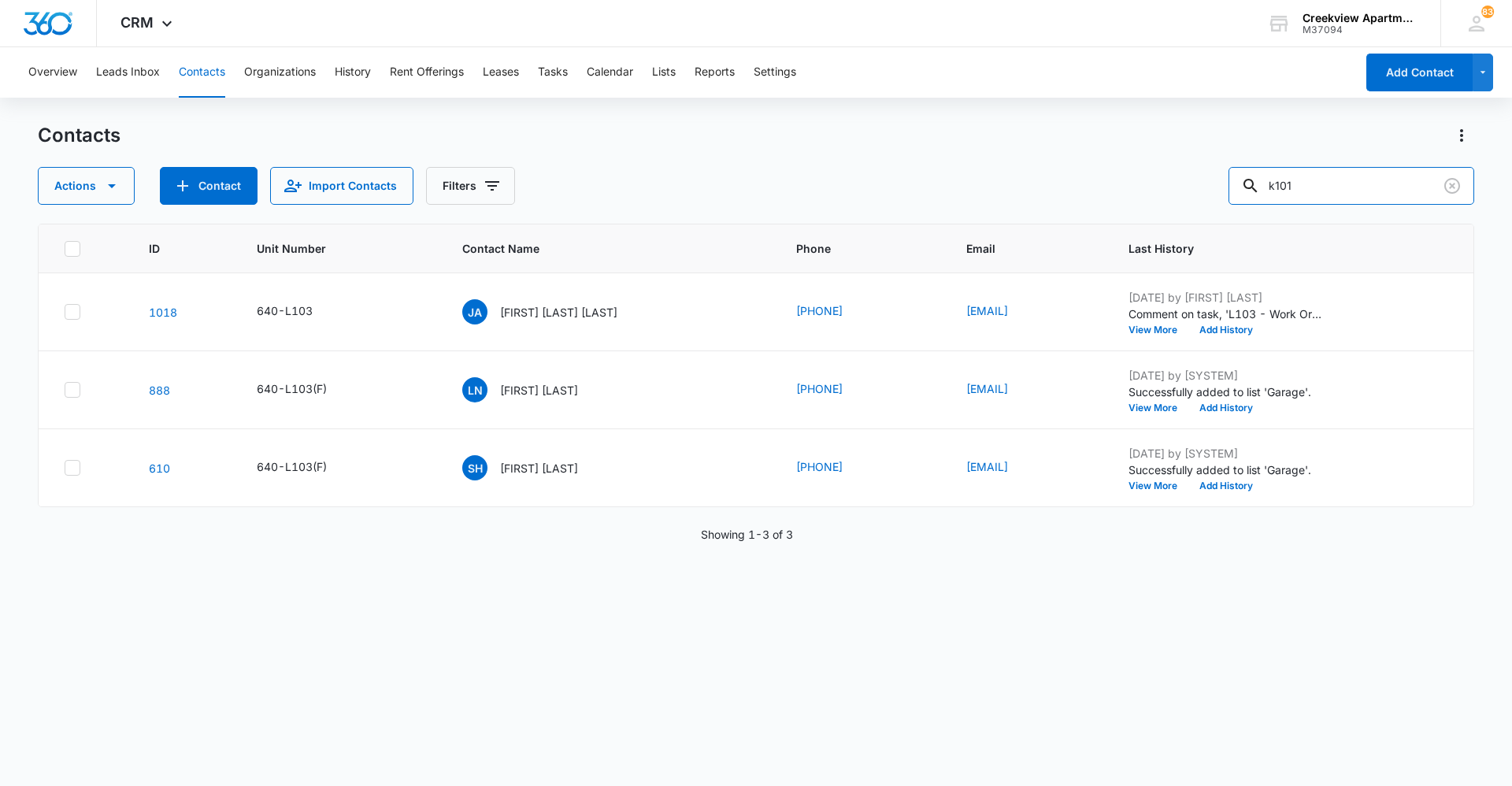 type on "k101" 